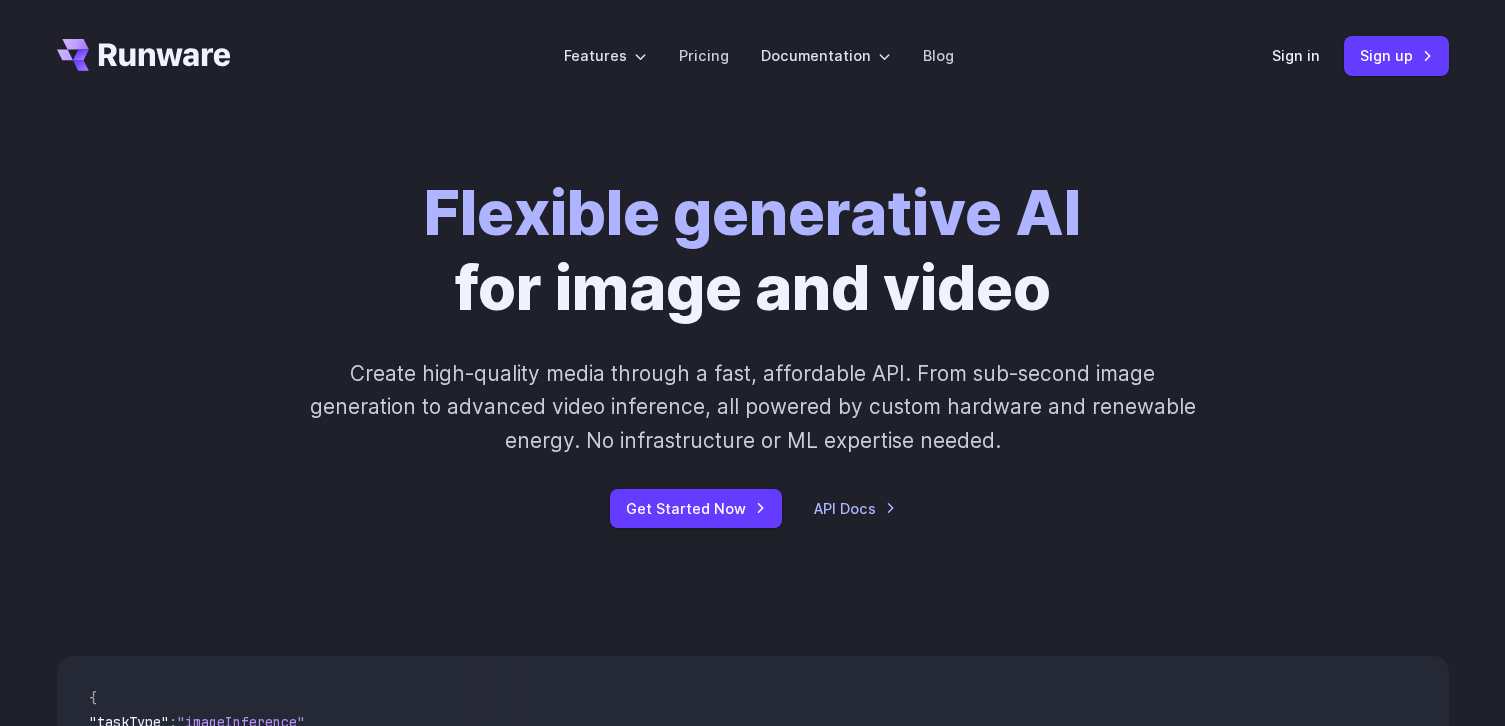 scroll, scrollTop: 300, scrollLeft: 0, axis: vertical 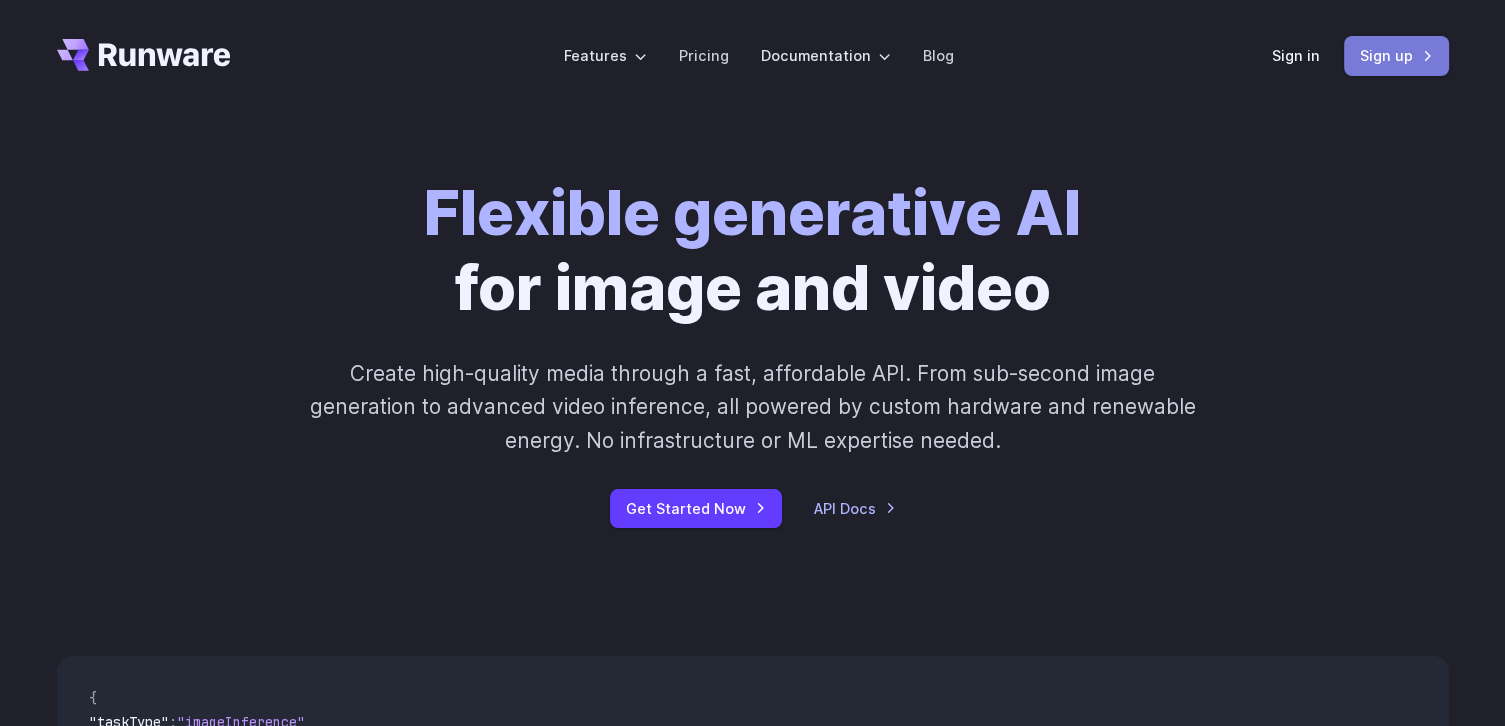 click on "Sign up" at bounding box center (1396, 55) 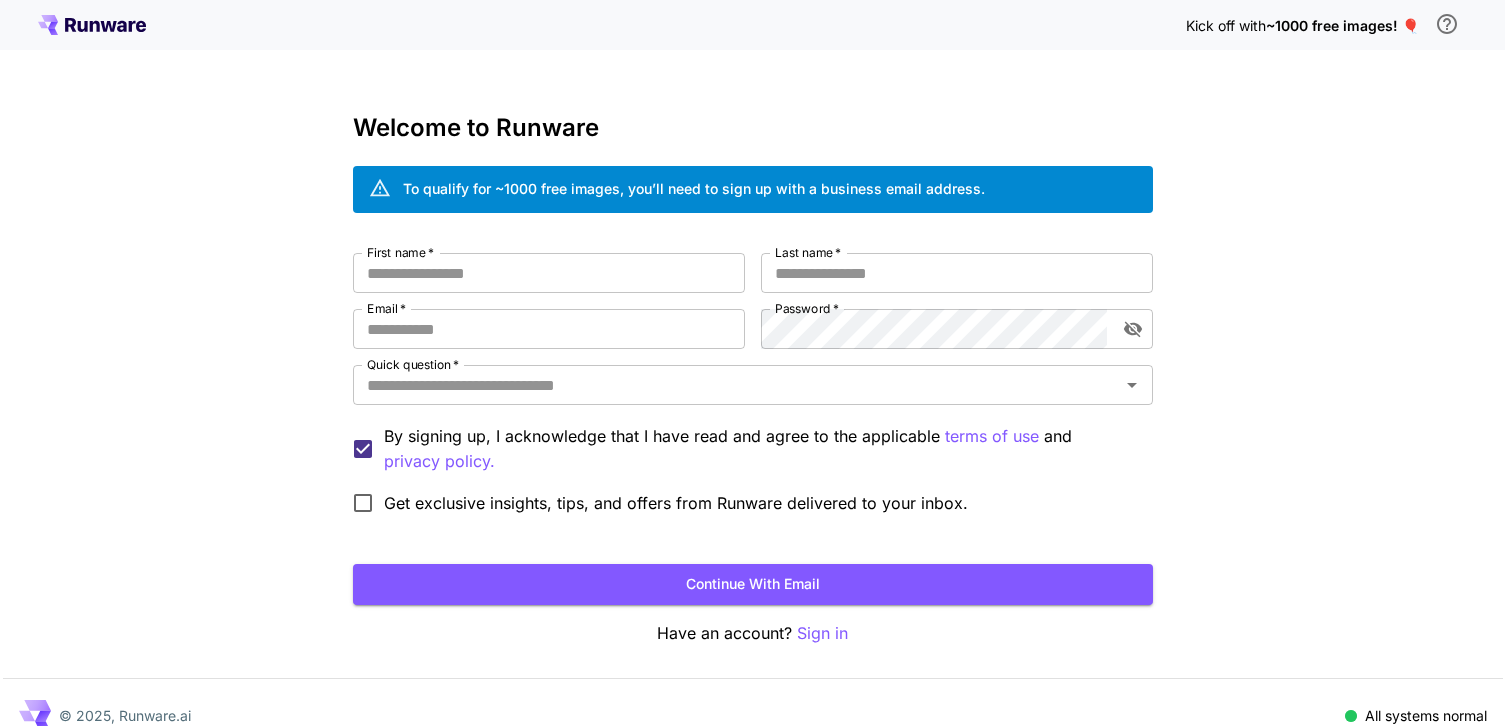 scroll, scrollTop: 0, scrollLeft: 0, axis: both 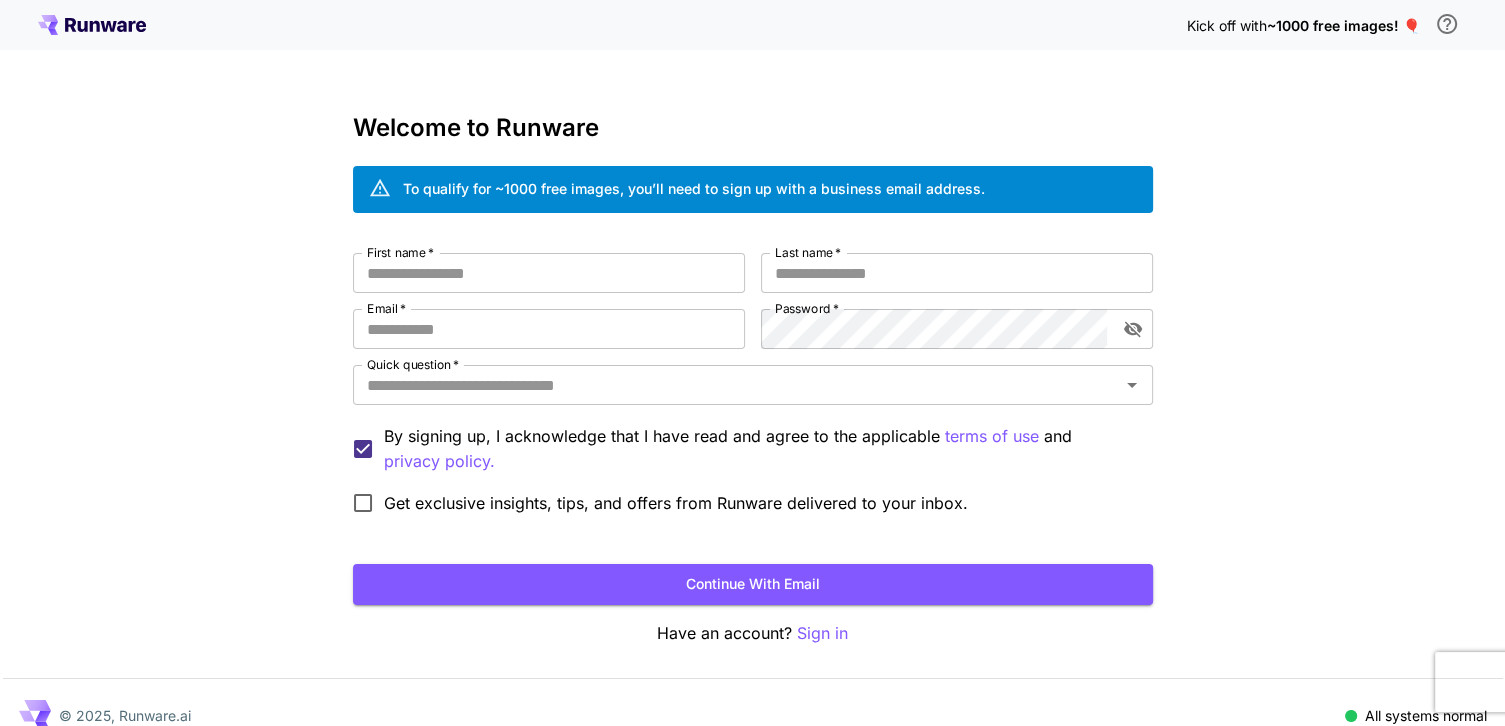 click on "Sign in" at bounding box center [822, 633] 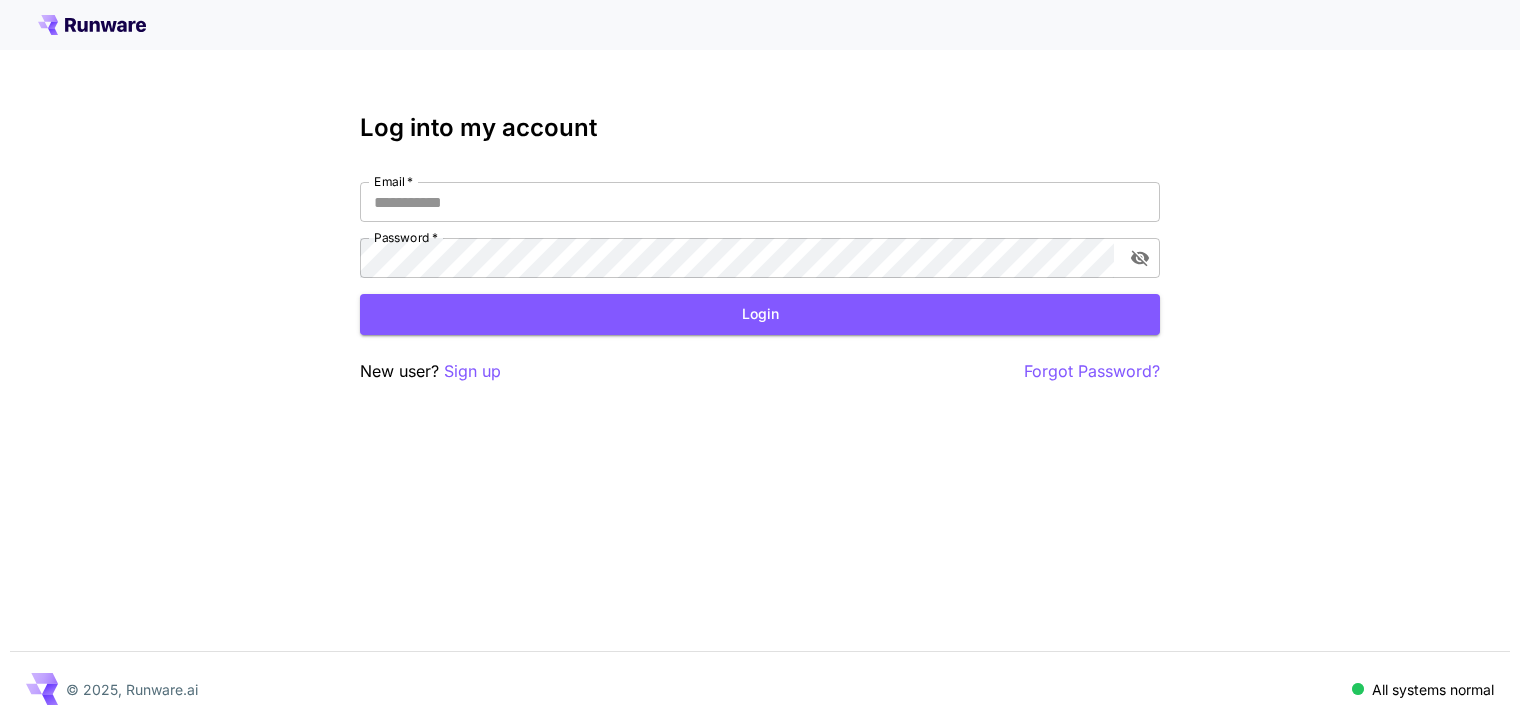 click on "Sign up" at bounding box center [472, 371] 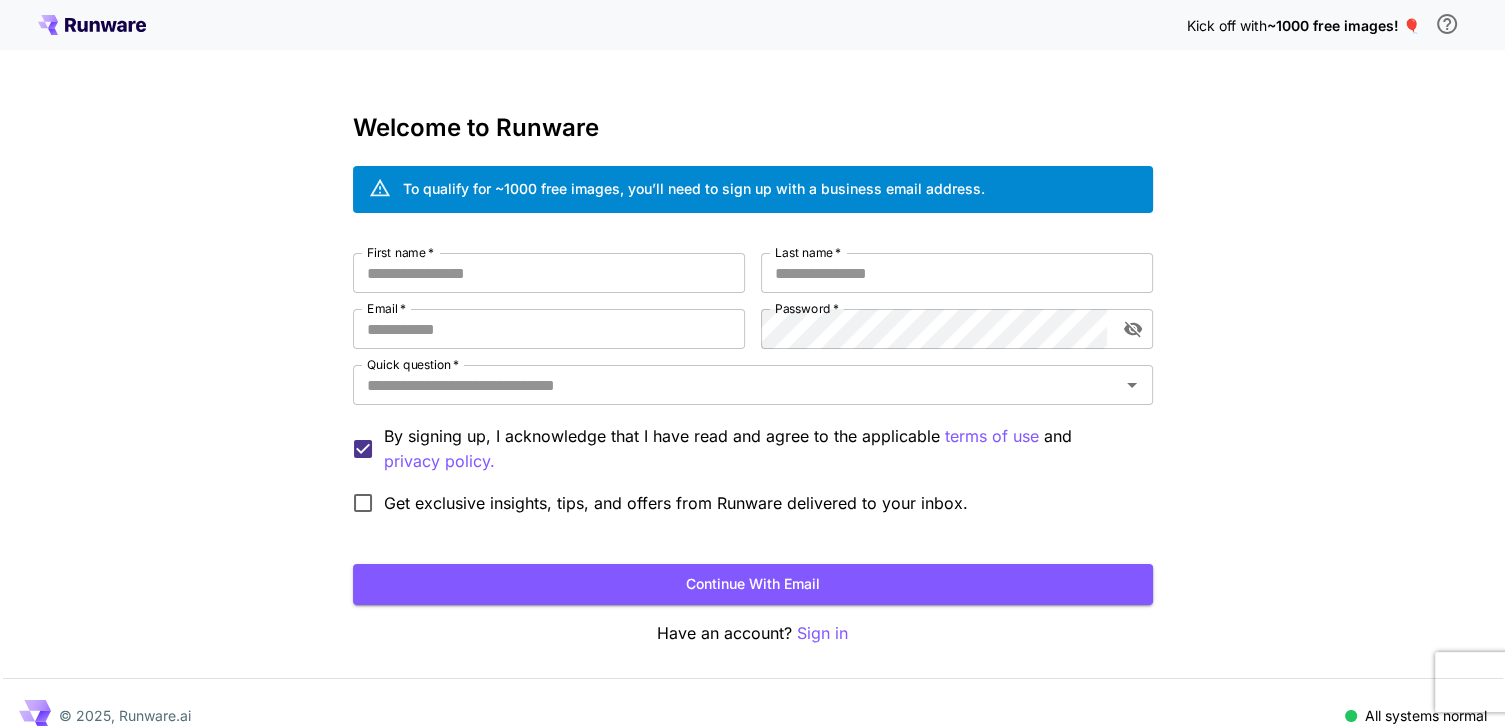 click on "First name   *" at bounding box center [549, 273] 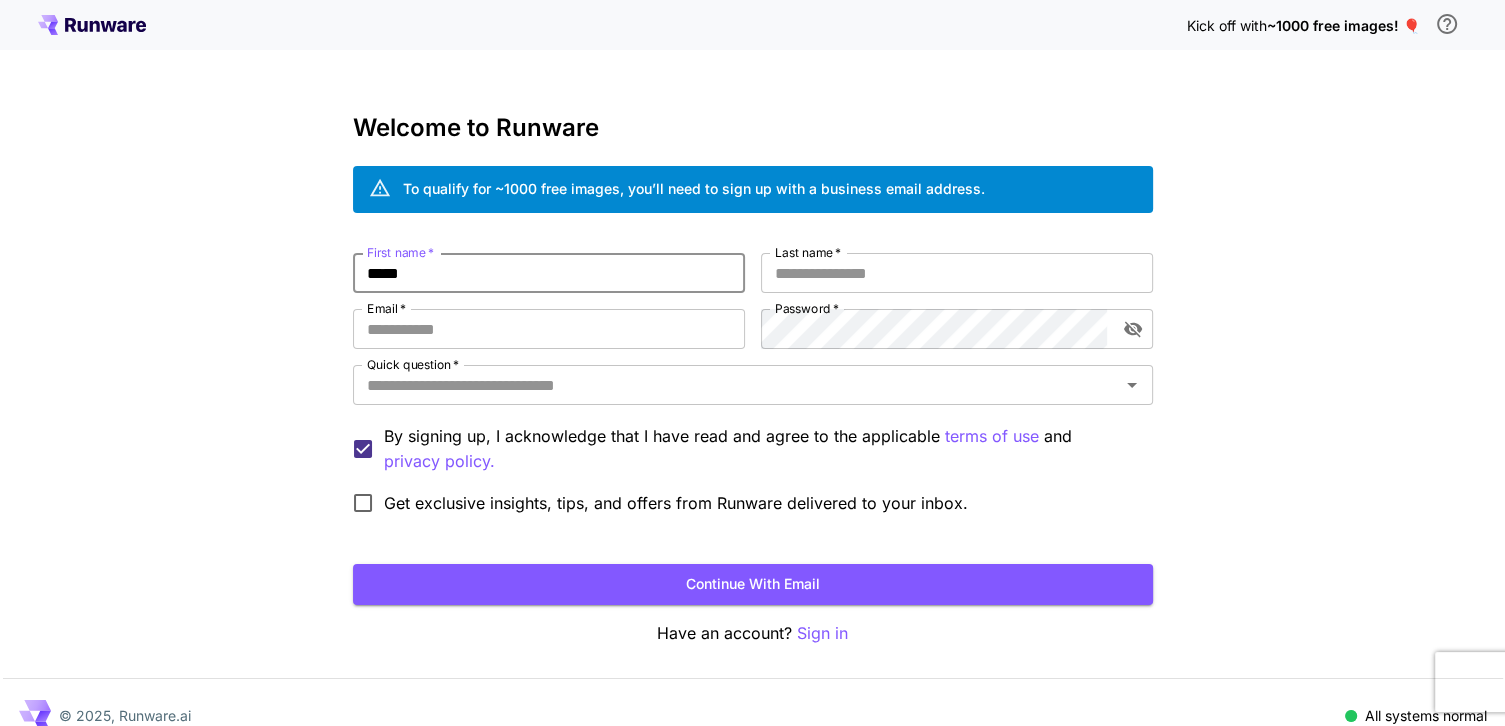 type on "*****" 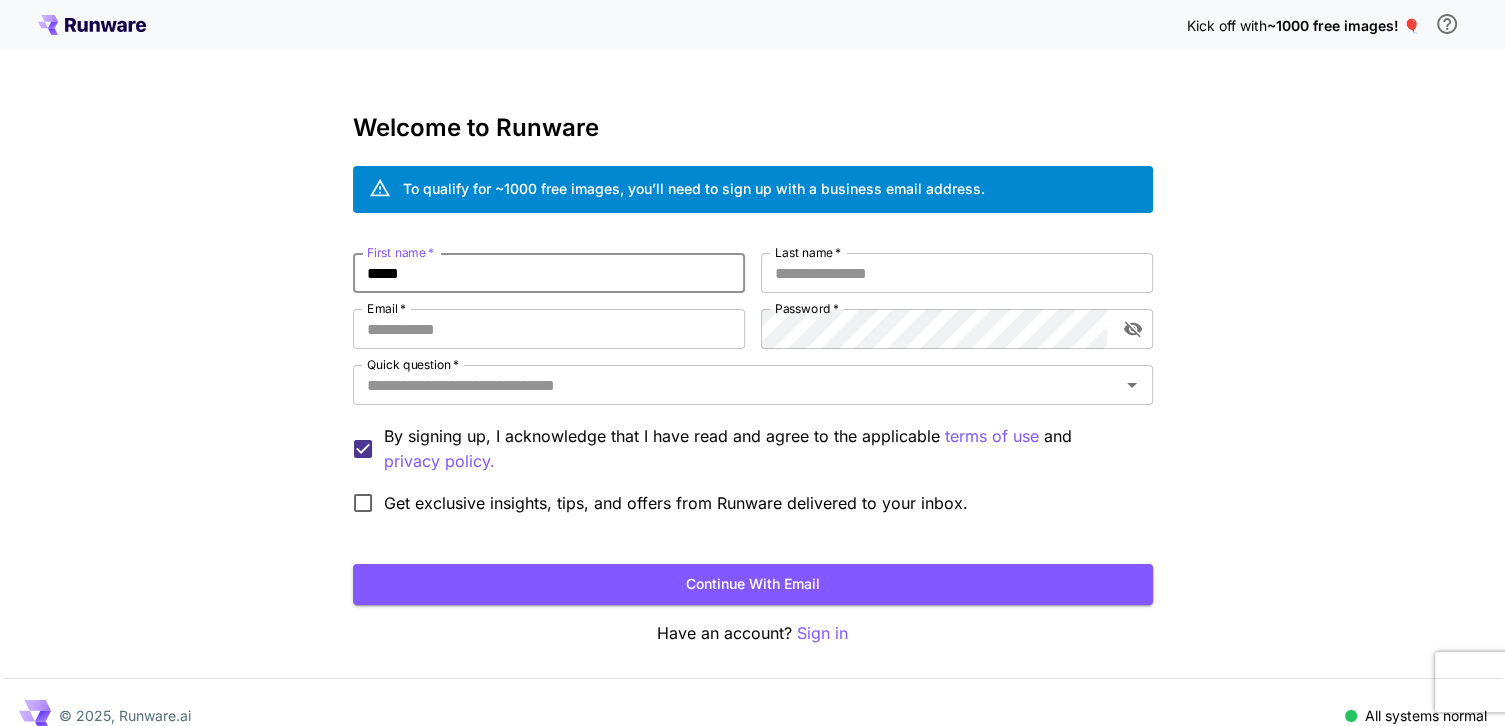 click on "Last name   *" at bounding box center (957, 273) 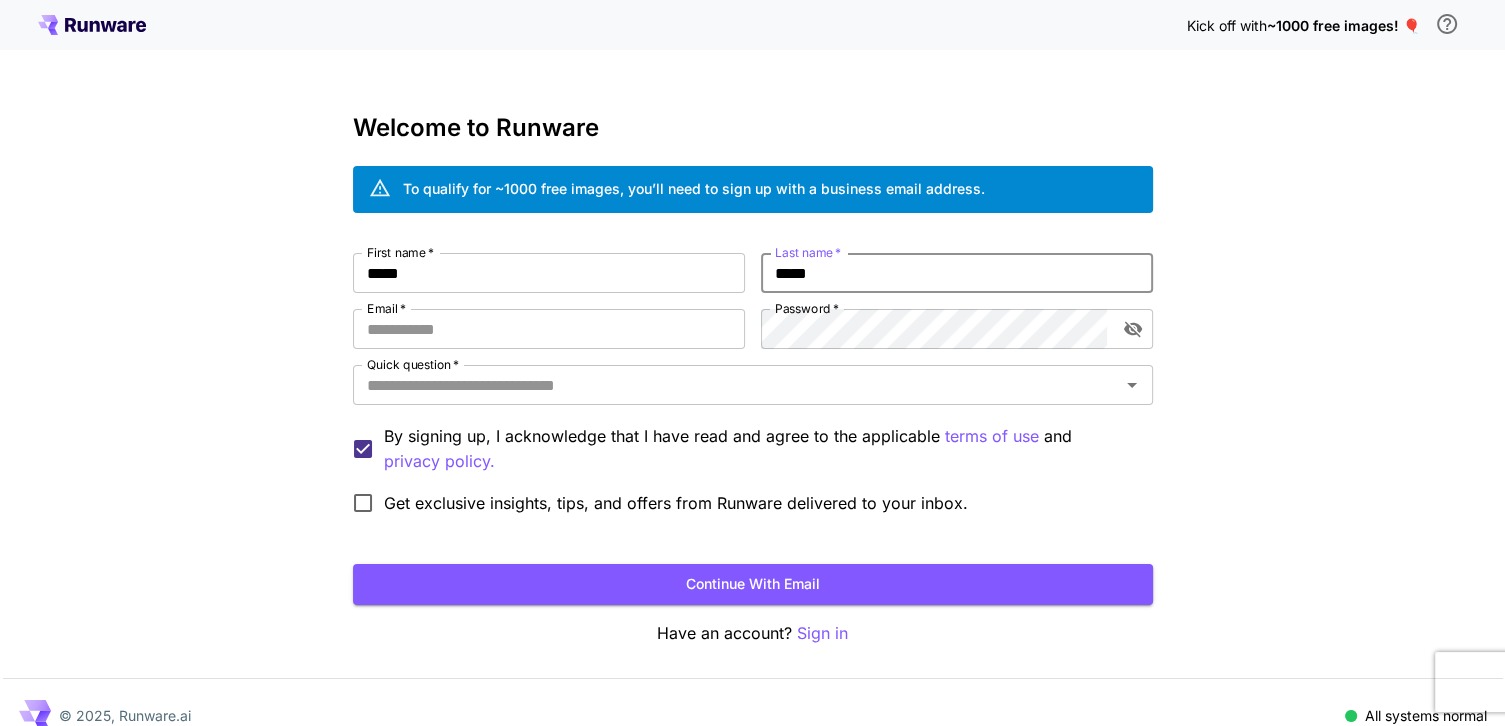 type on "*****" 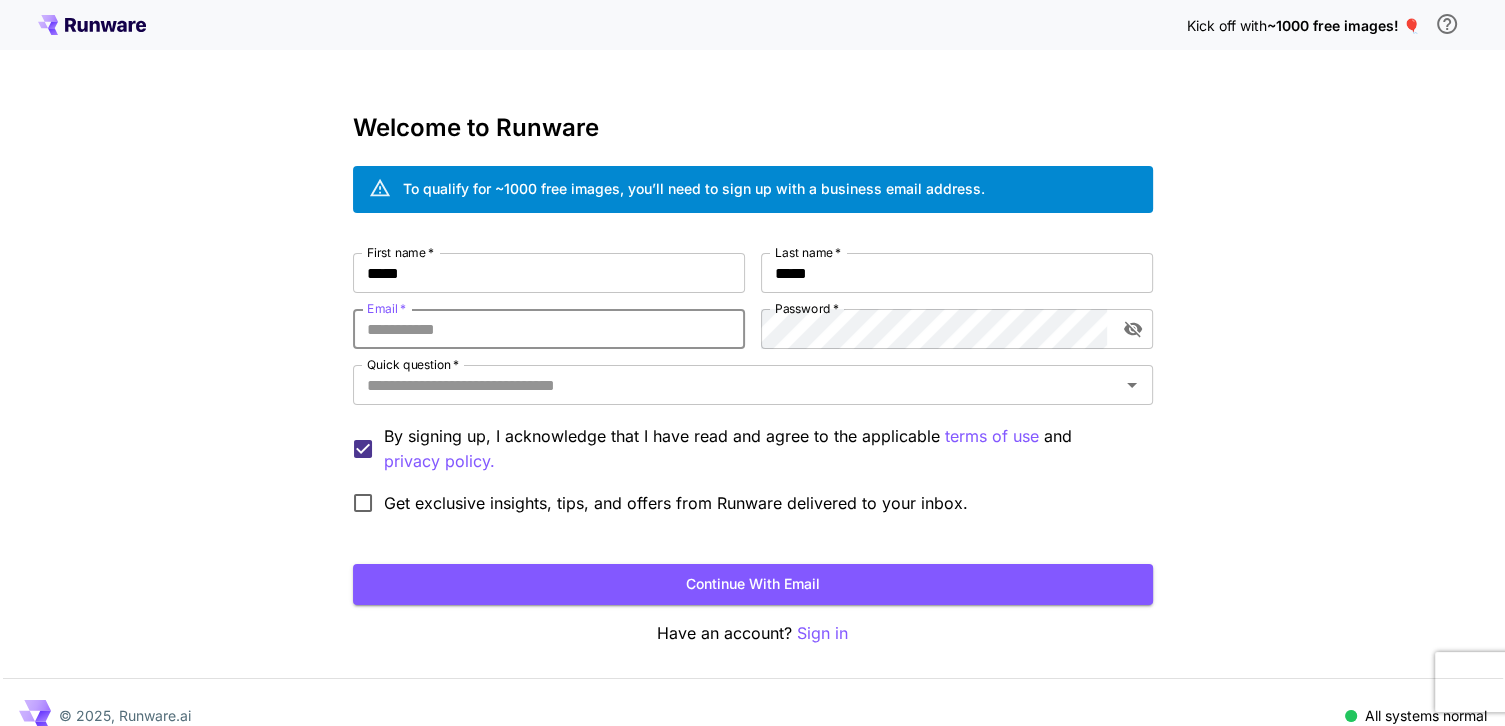 click on "Email   *" at bounding box center [549, 329] 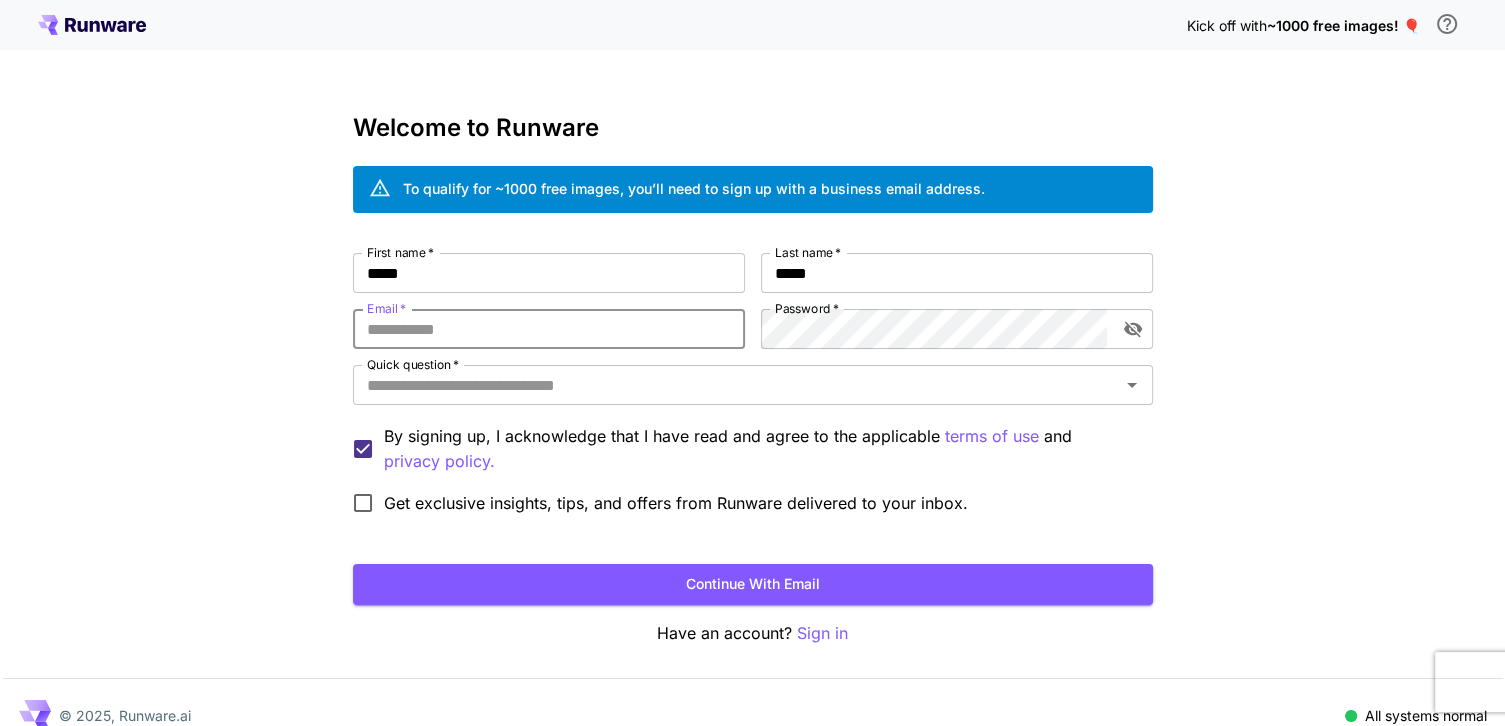 type on "**********" 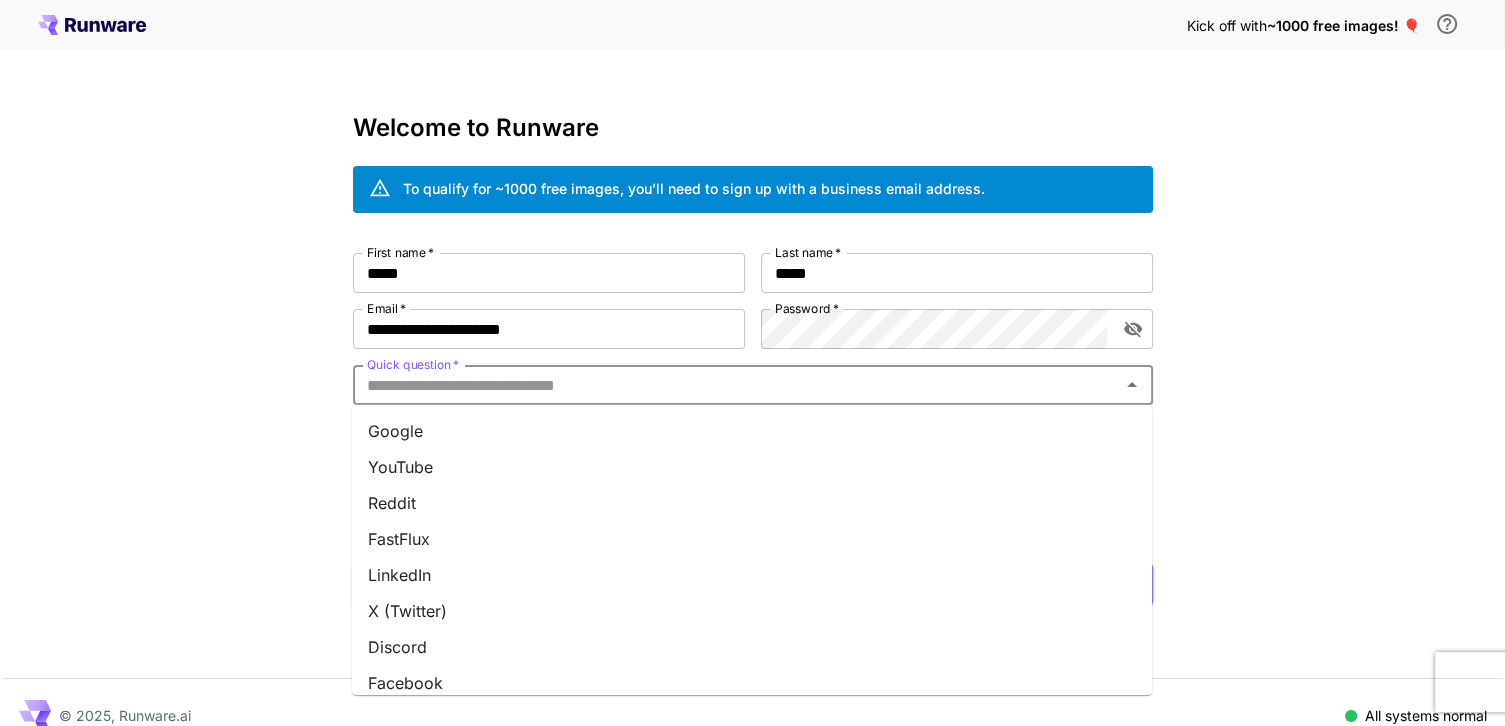 click on "Quick question   *" at bounding box center (736, 385) 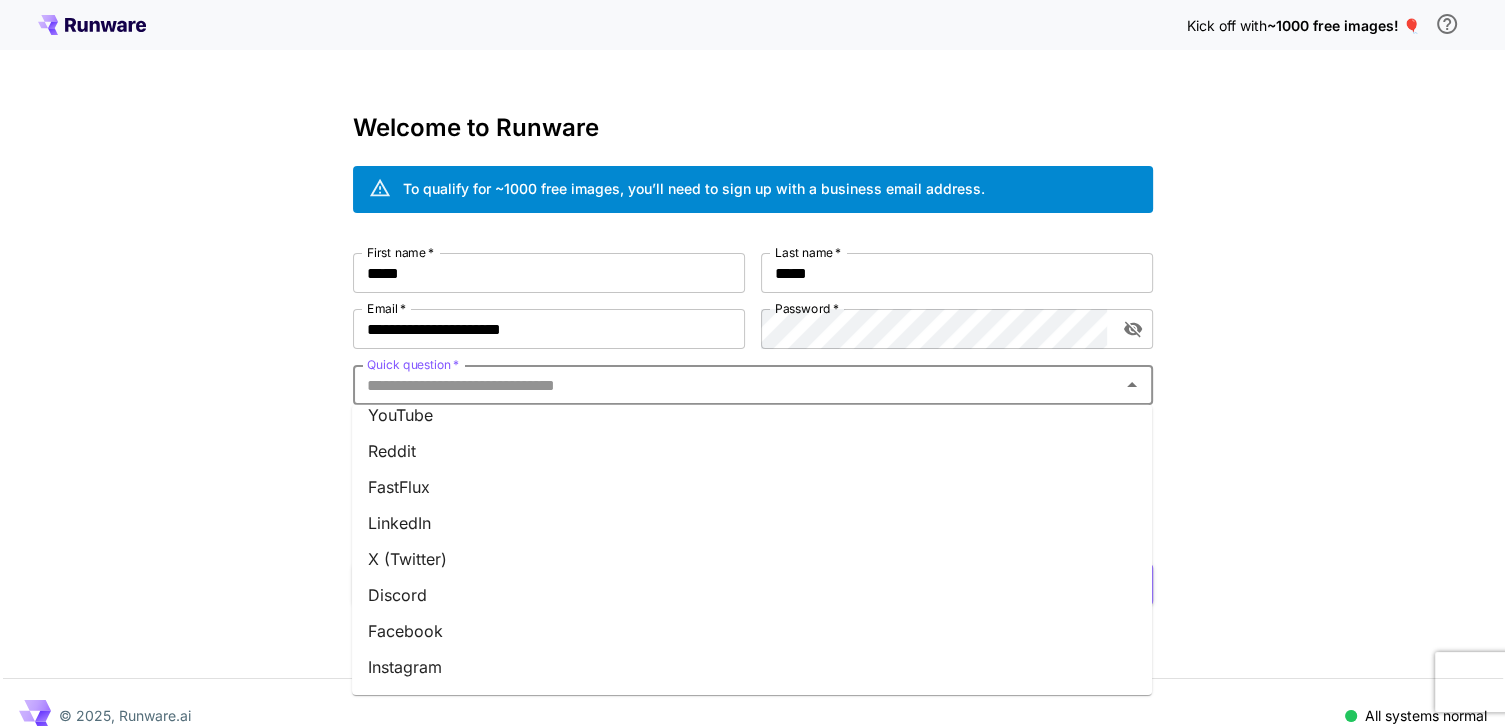 scroll, scrollTop: 100, scrollLeft: 0, axis: vertical 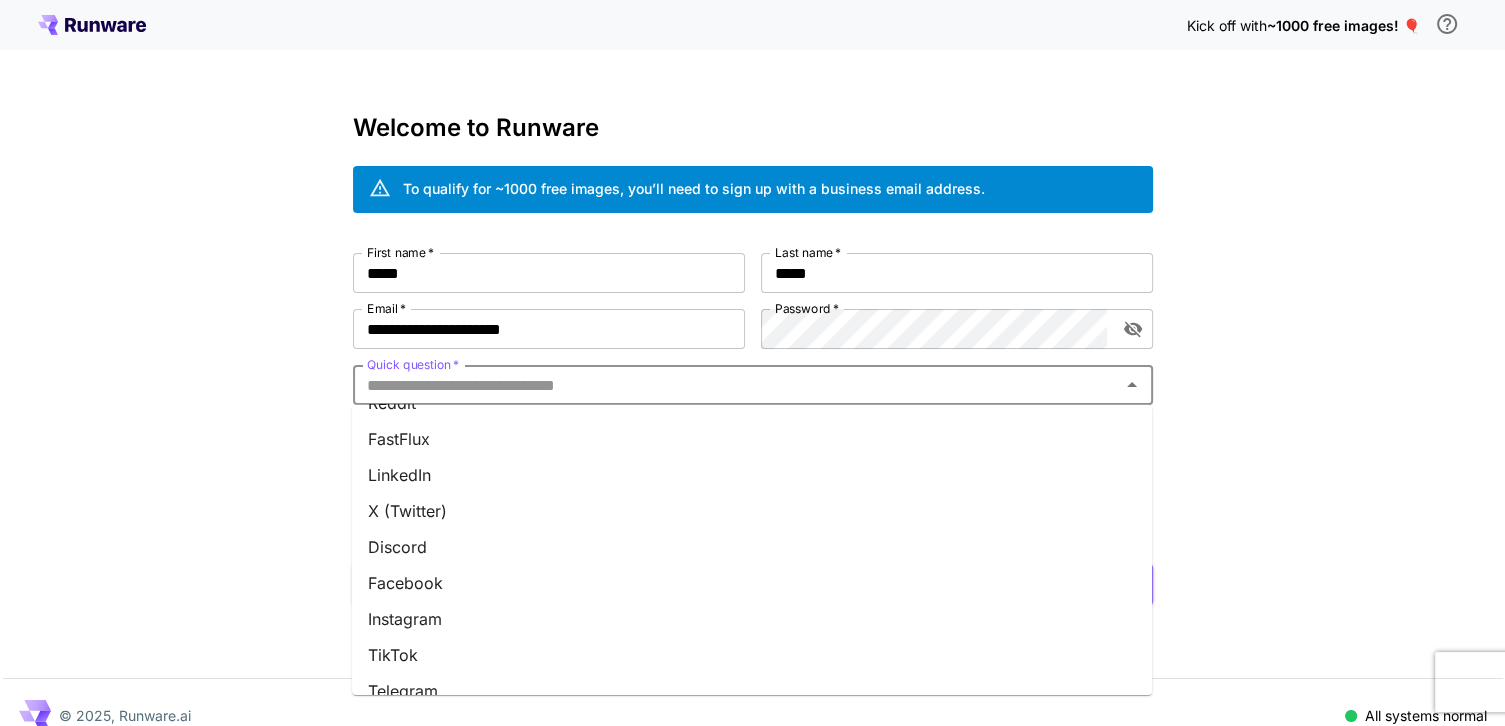 click on "Instagram" at bounding box center (752, 619) 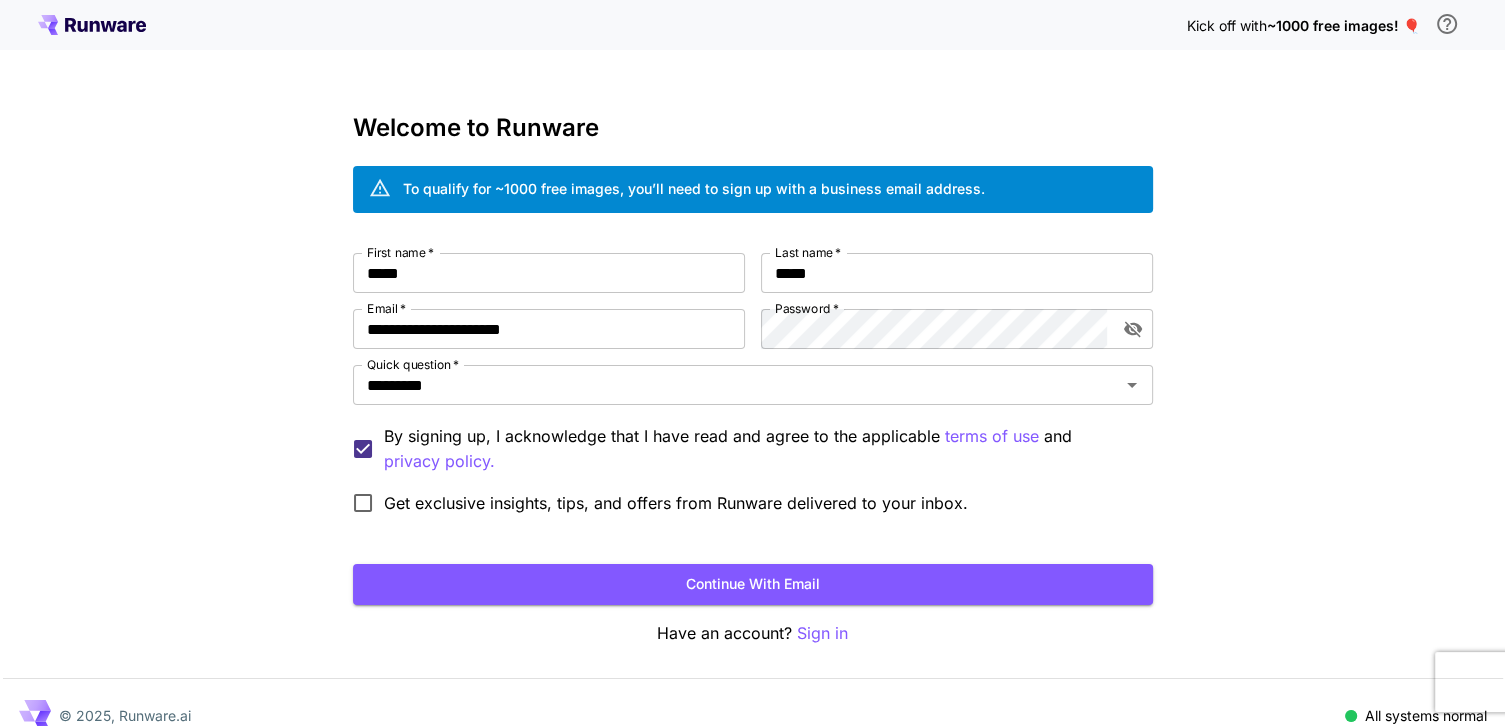 drag, startPoint x: 702, startPoint y: 582, endPoint x: 701, endPoint y: 592, distance: 10.049875 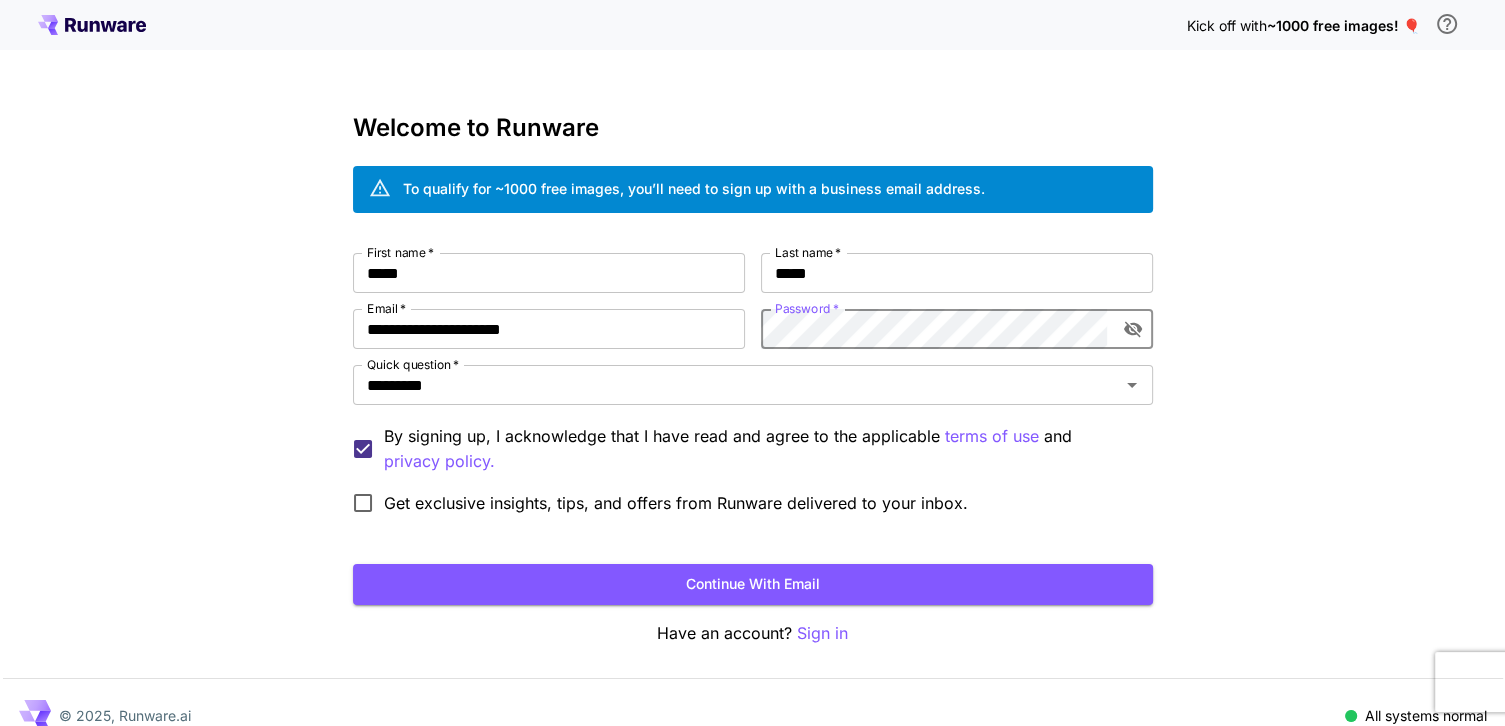 click on "Continue with email" at bounding box center (753, 584) 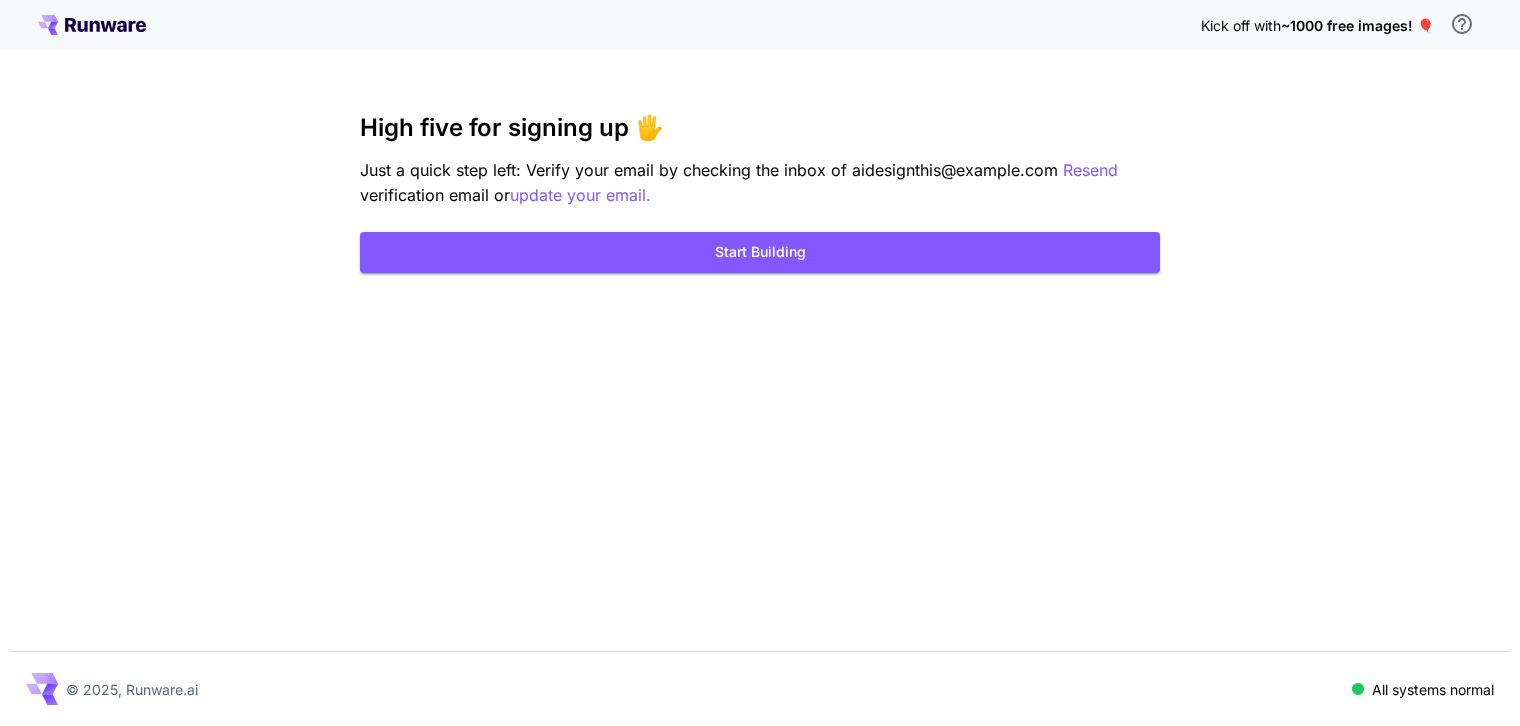 click on "Start Building" at bounding box center [760, 252] 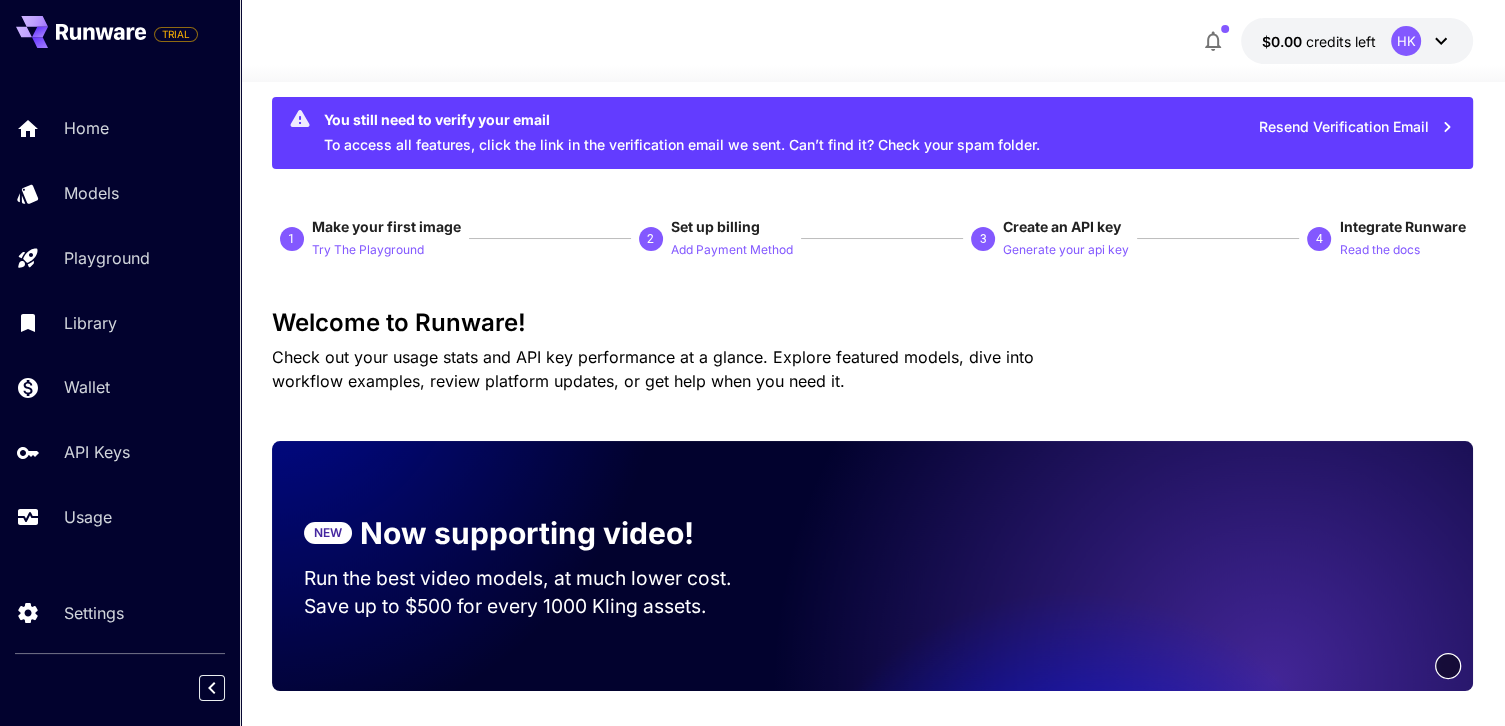 scroll, scrollTop: 0, scrollLeft: 0, axis: both 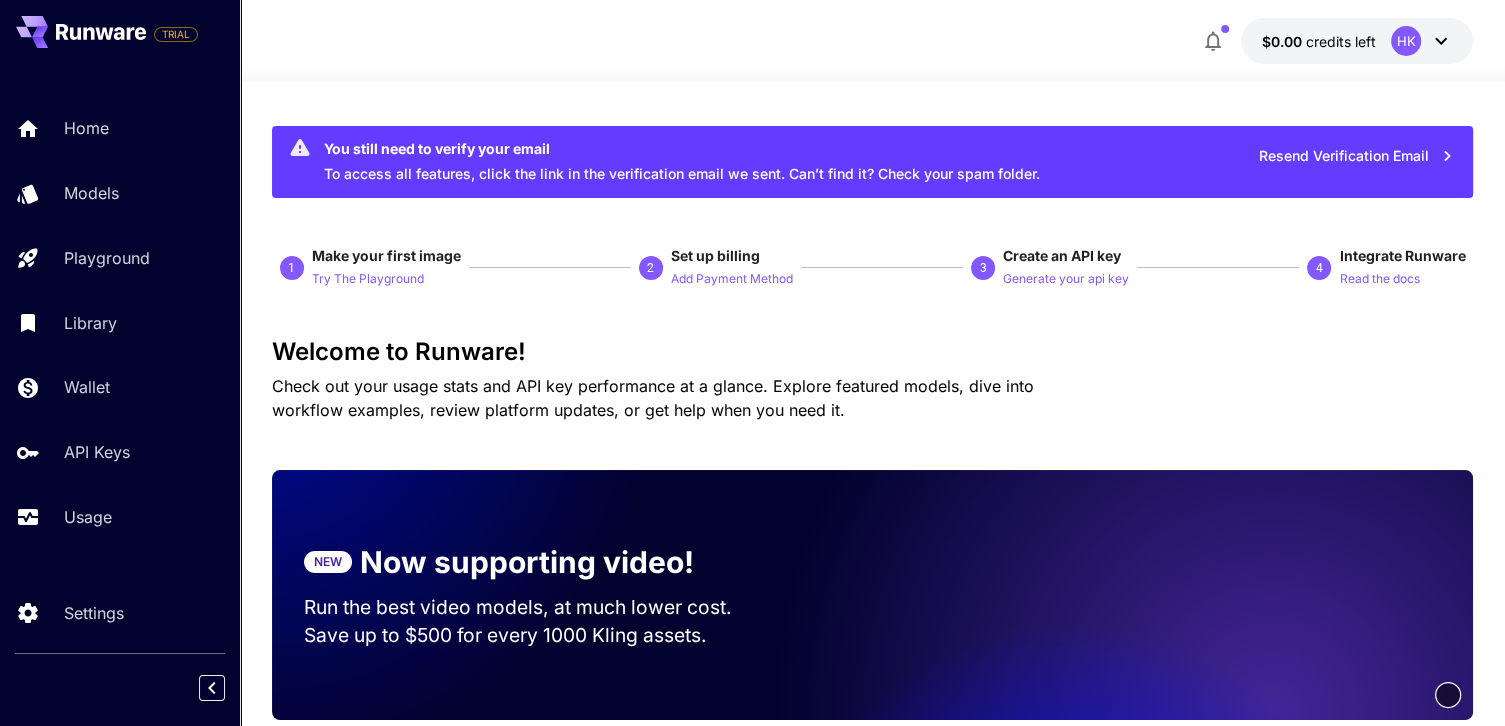 click on "Try The Playground" at bounding box center [368, 279] 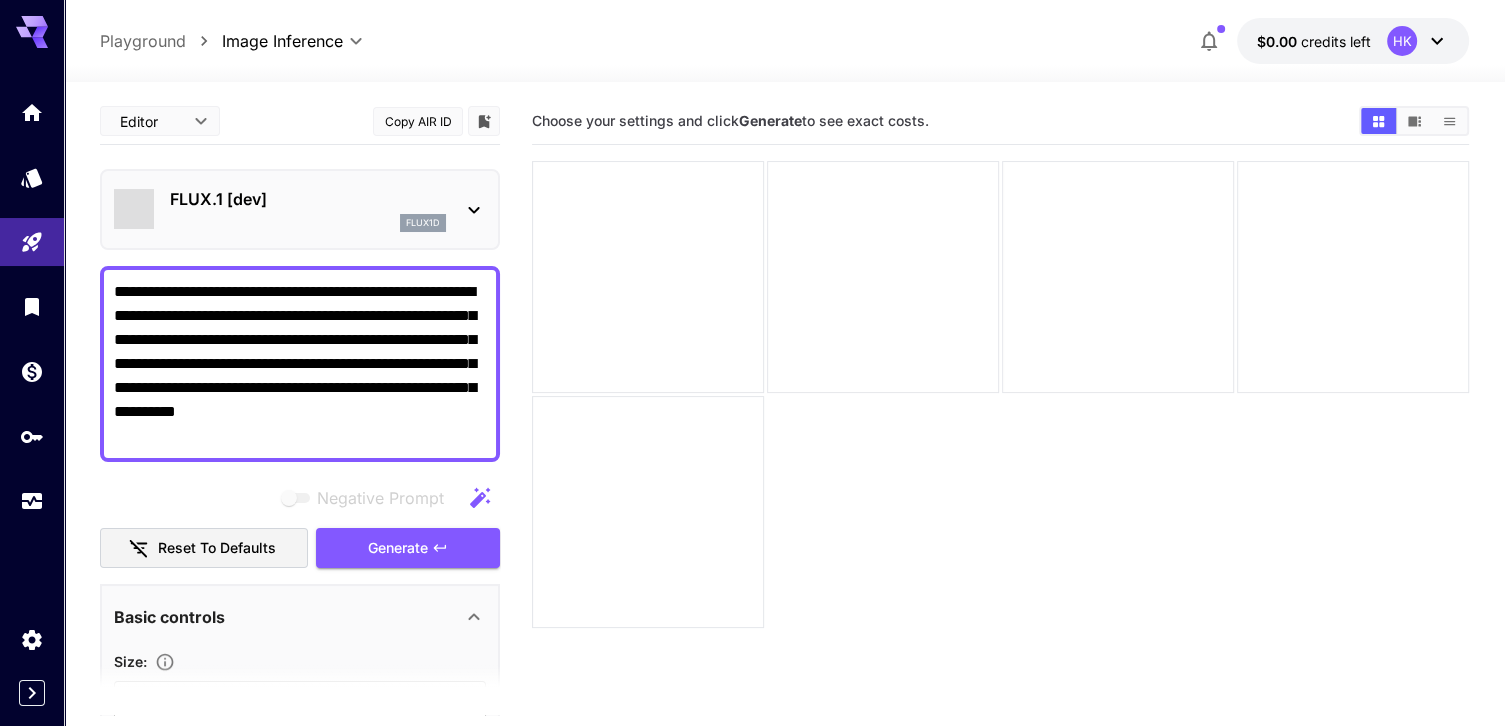 type on "**********" 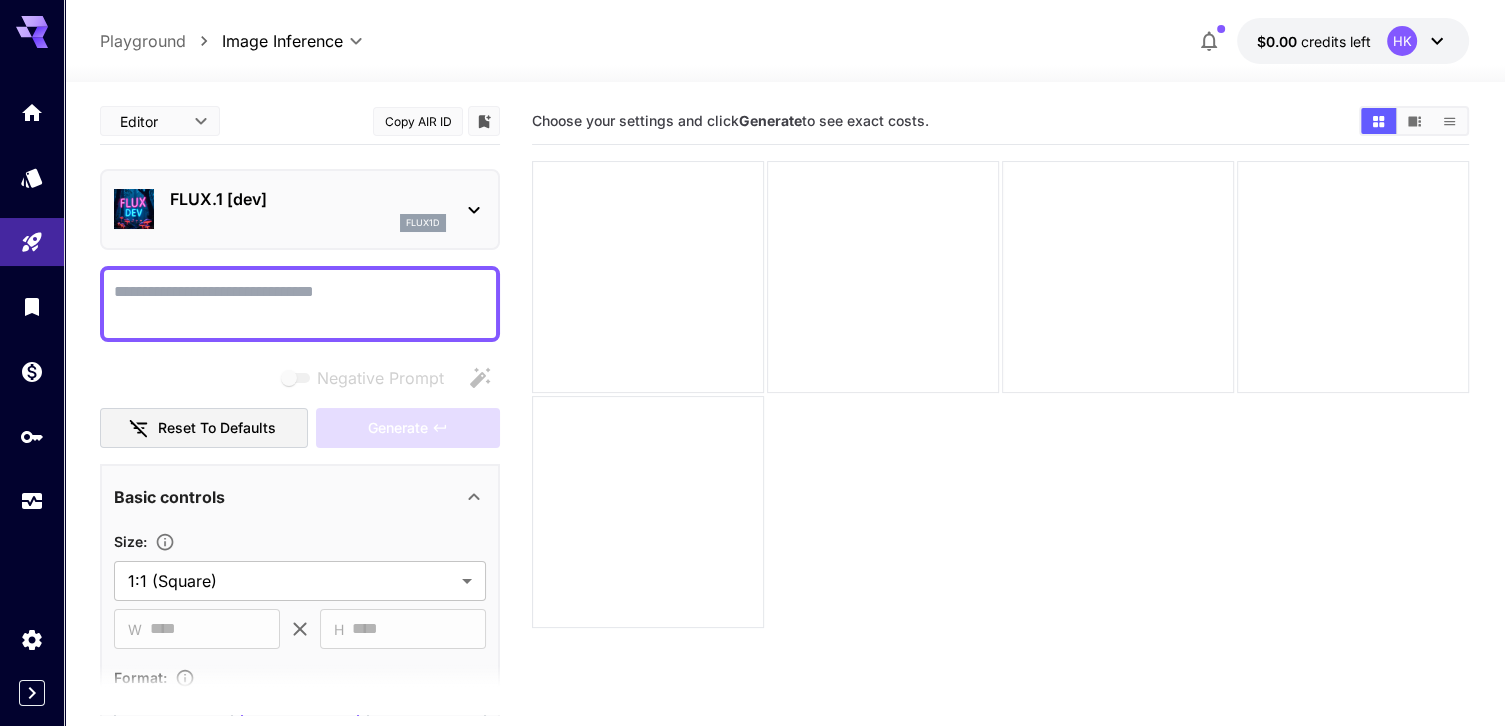 paste on "**********" 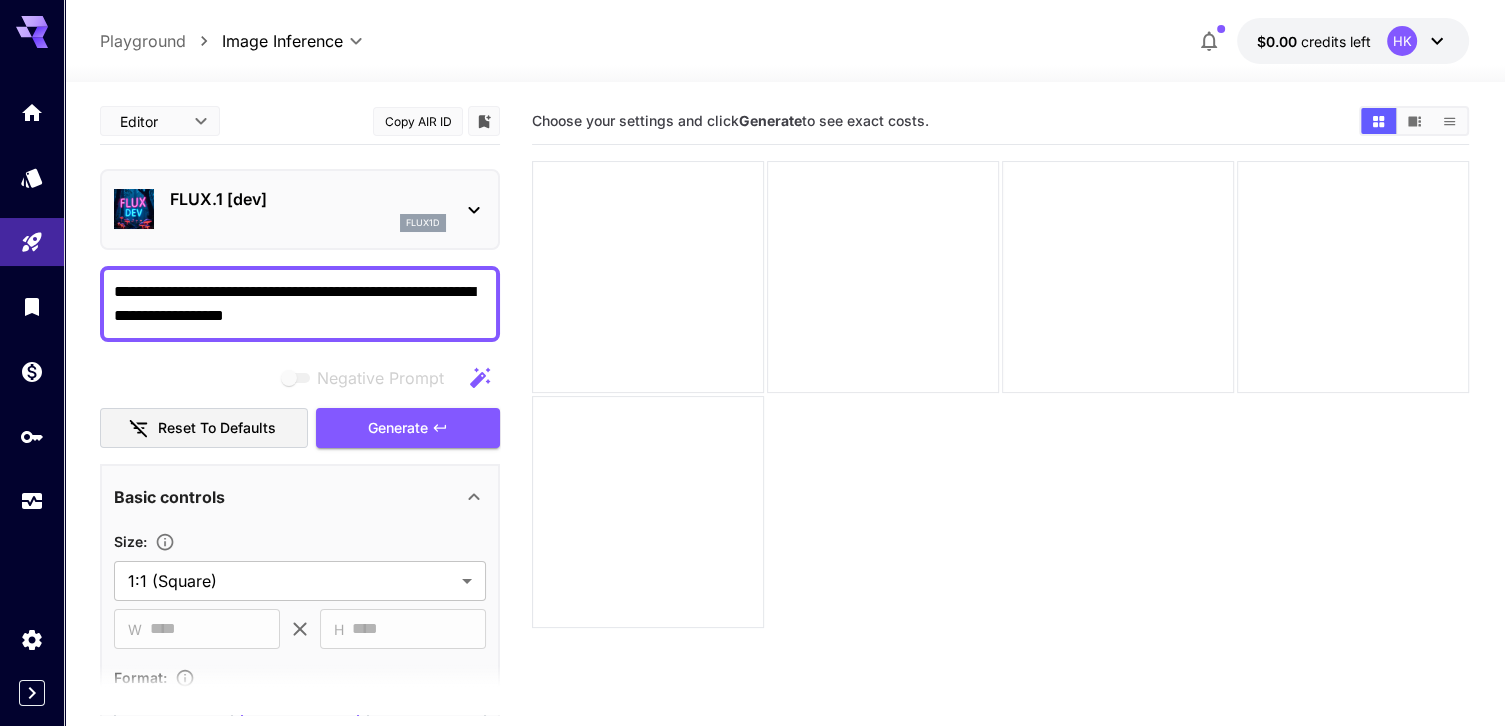 scroll, scrollTop: 305, scrollLeft: 0, axis: vertical 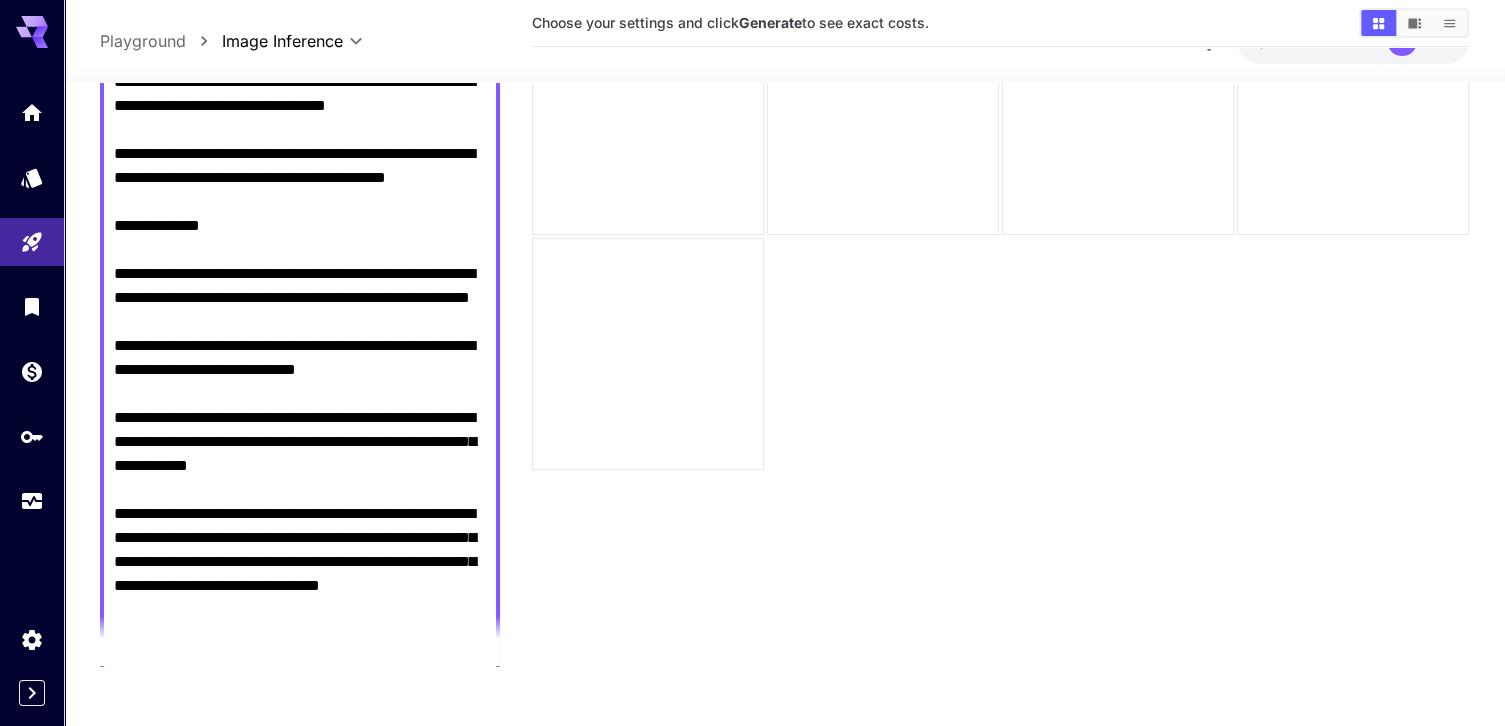 type on "**********" 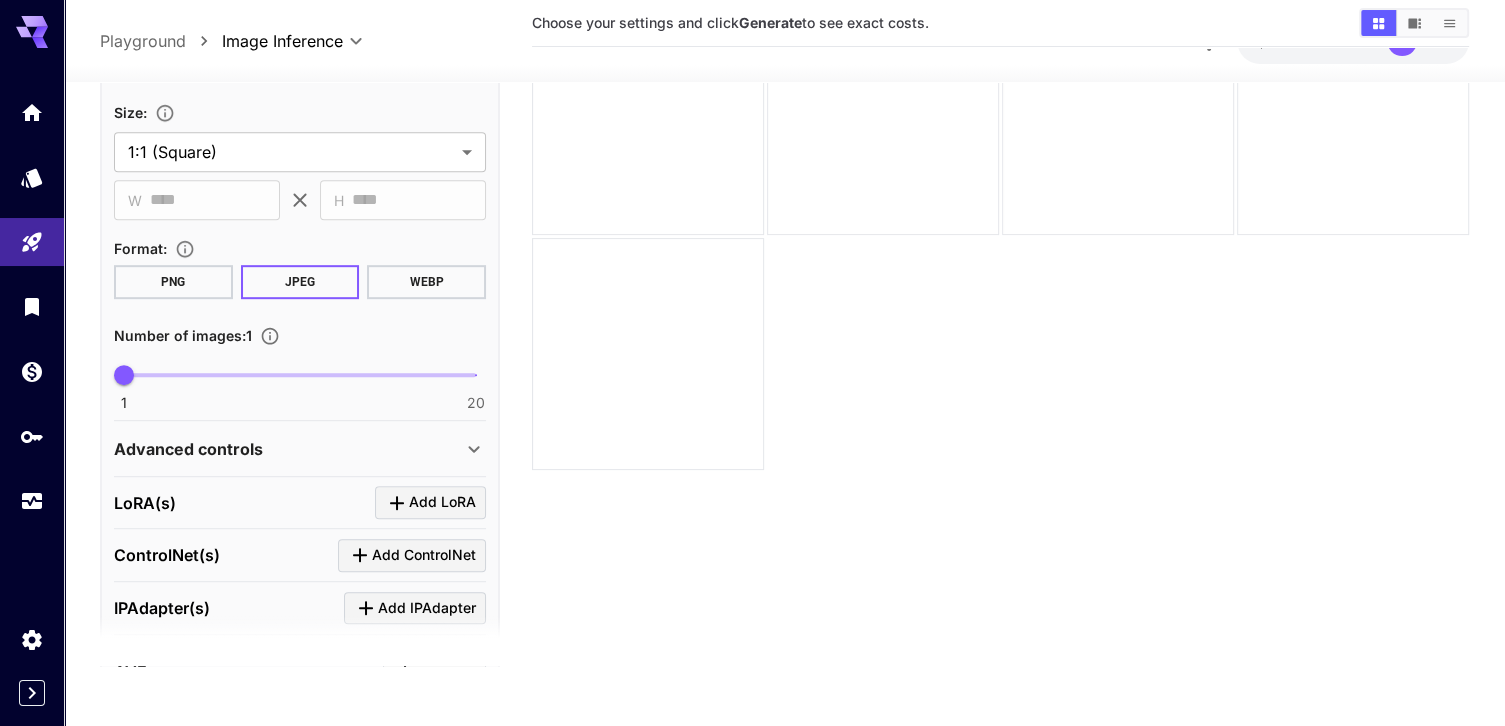 scroll, scrollTop: 900, scrollLeft: 0, axis: vertical 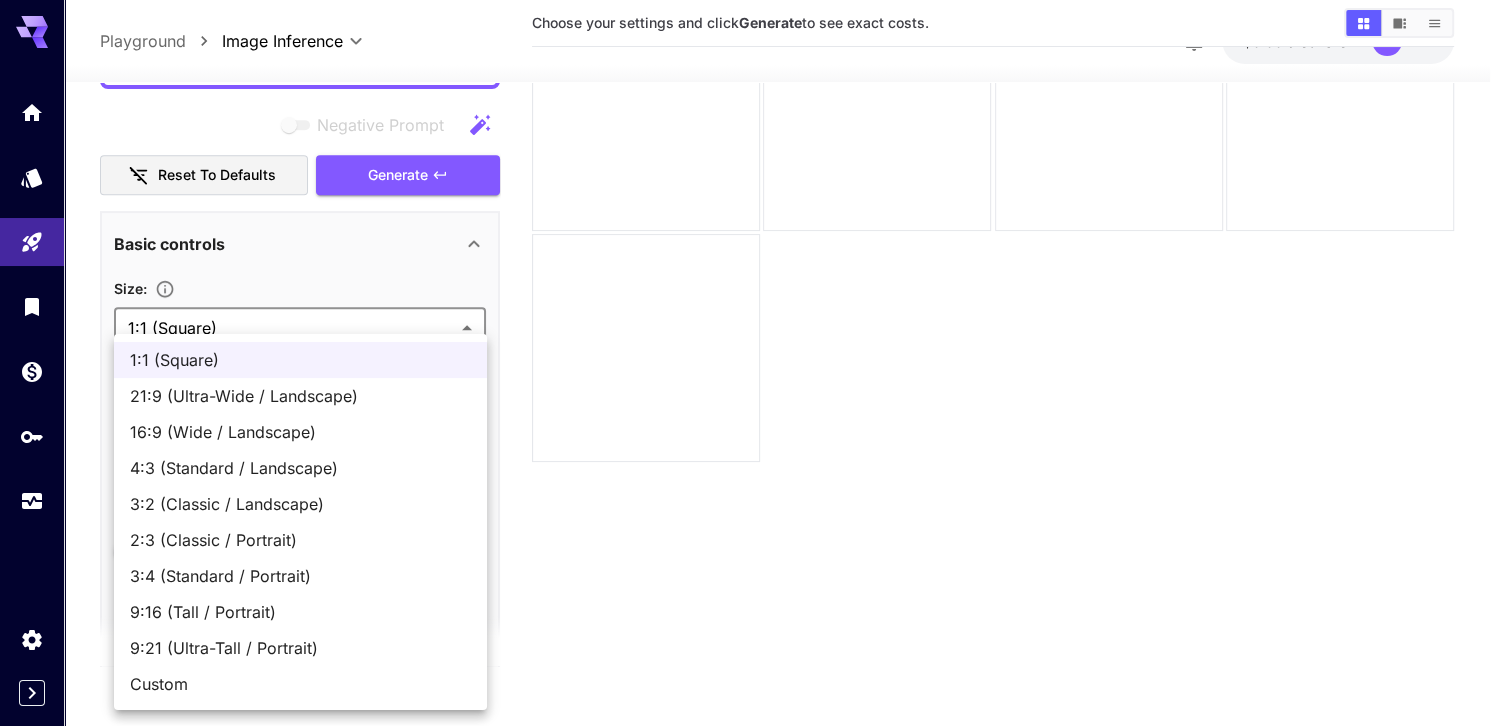 click on "**********" at bounding box center (752, 284) 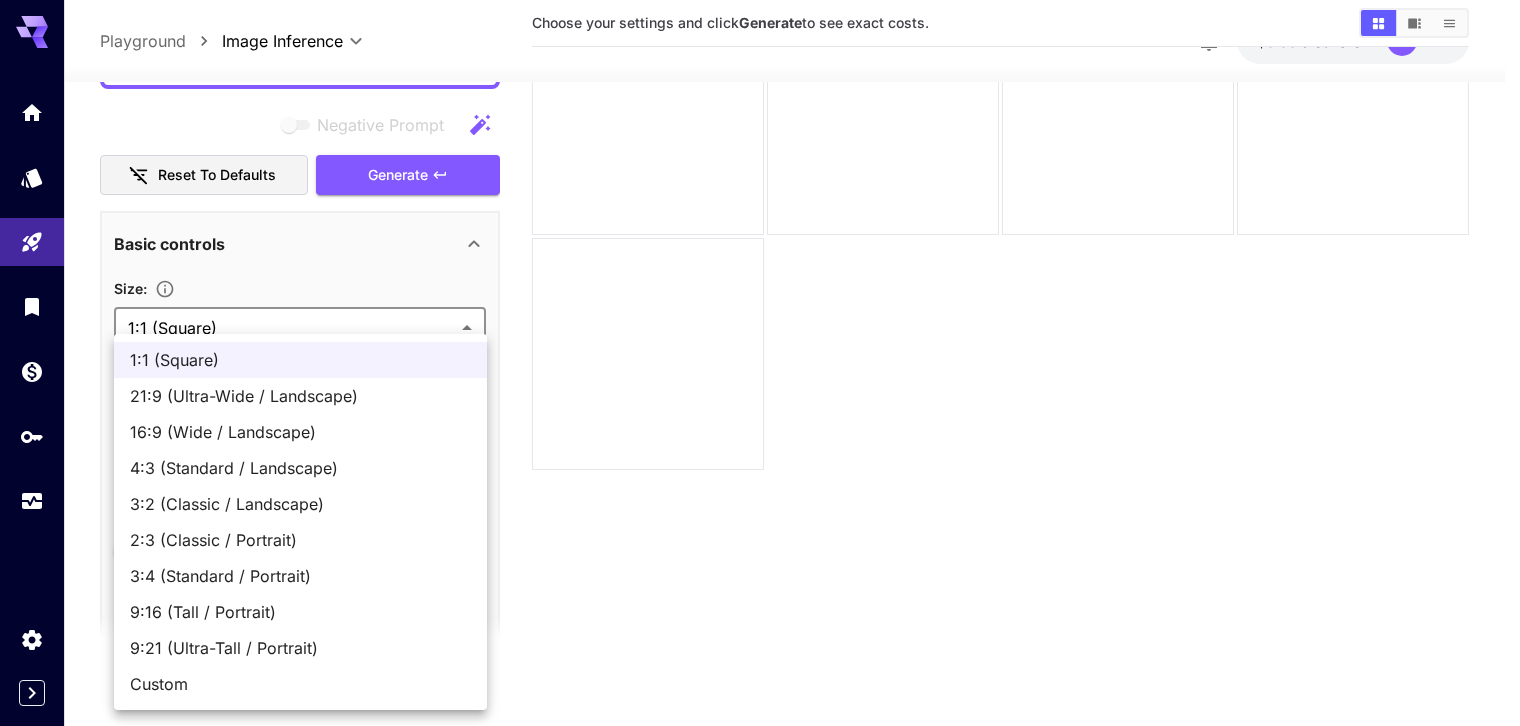 click on "16:9 (Wide / Landscape)" at bounding box center (300, 432) 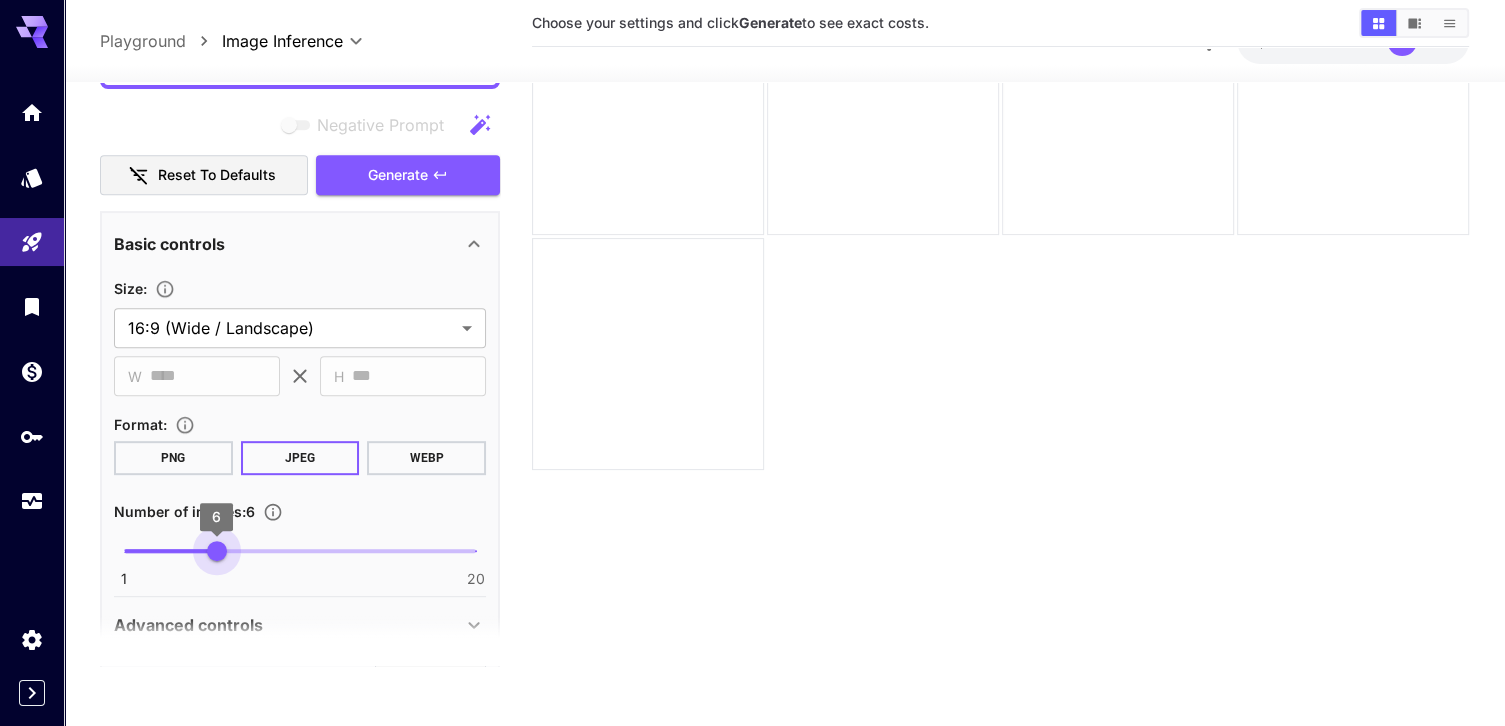 click on "1 20 6" at bounding box center [300, 551] 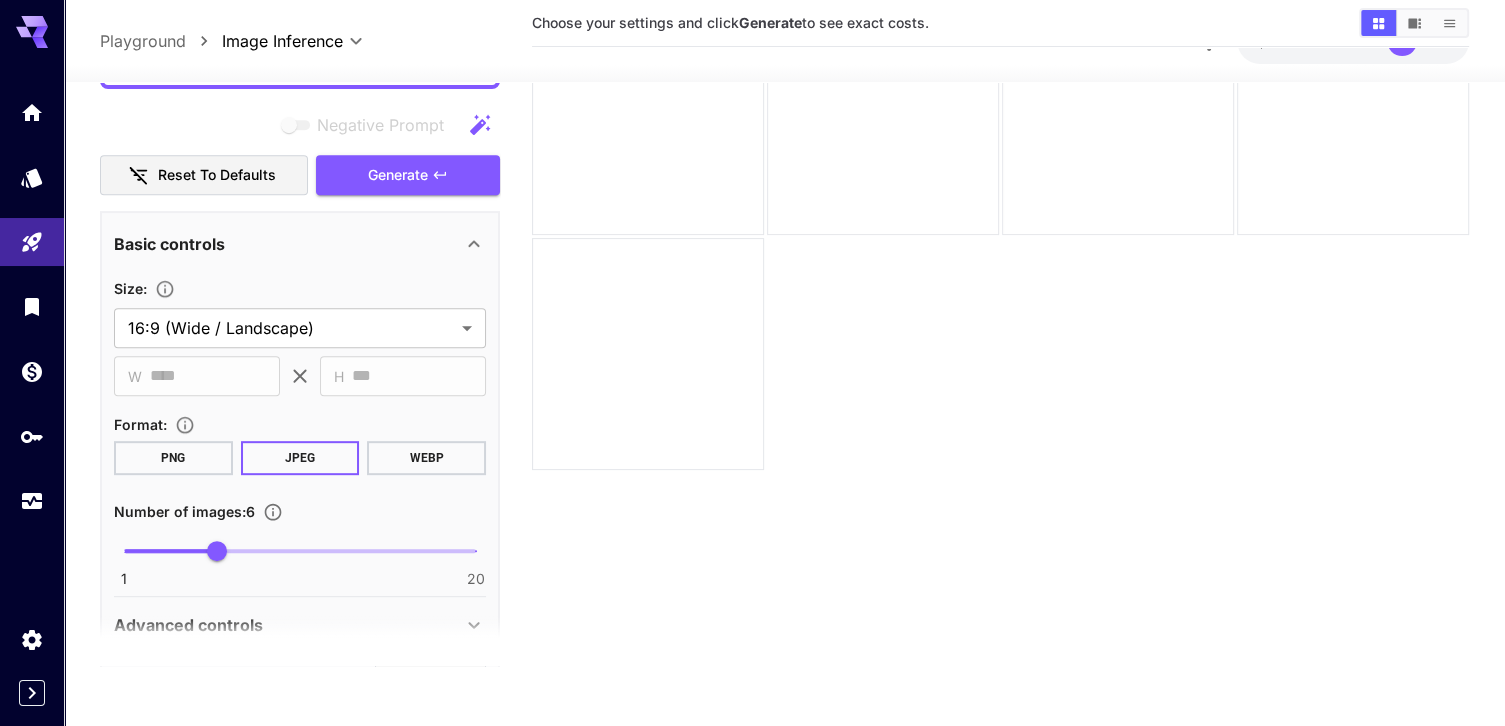 click on "Generate" at bounding box center (398, 175) 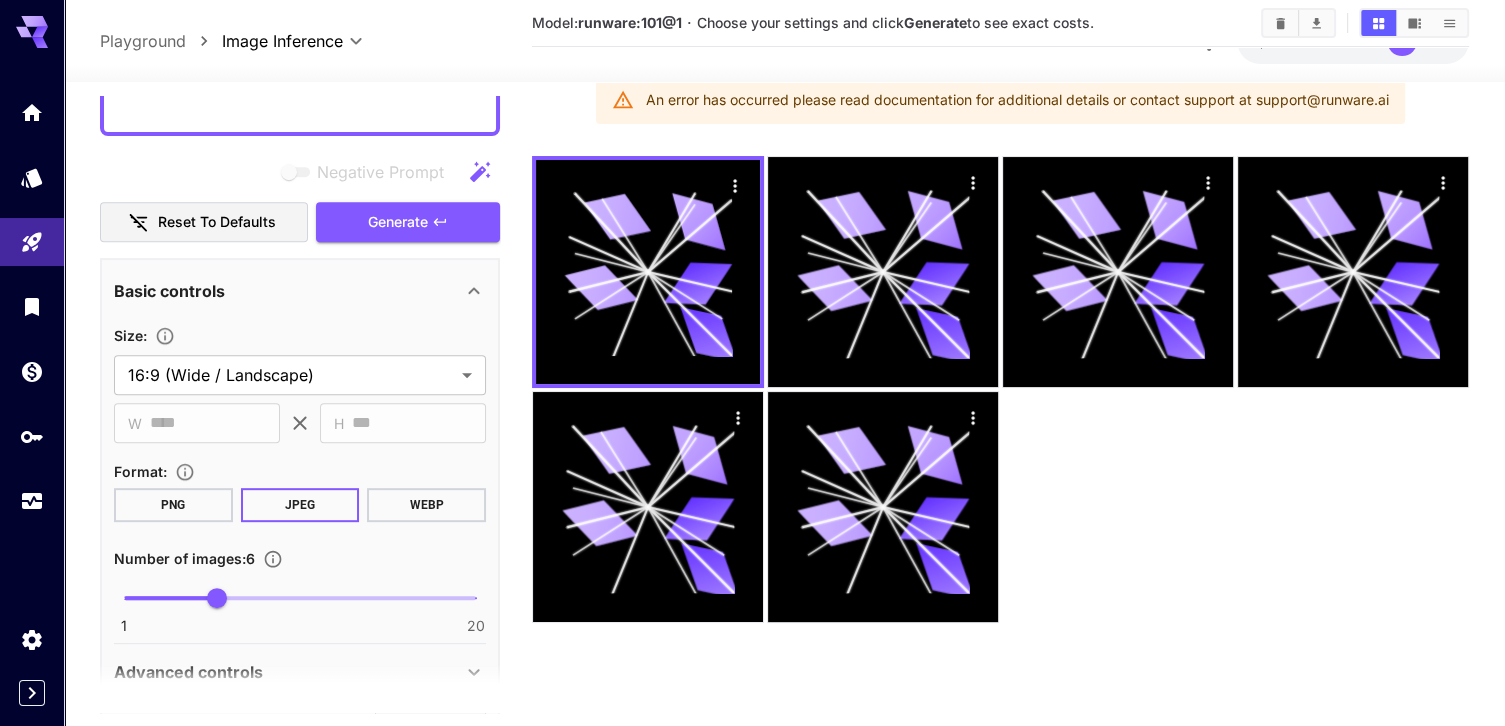 scroll, scrollTop: 0, scrollLeft: 0, axis: both 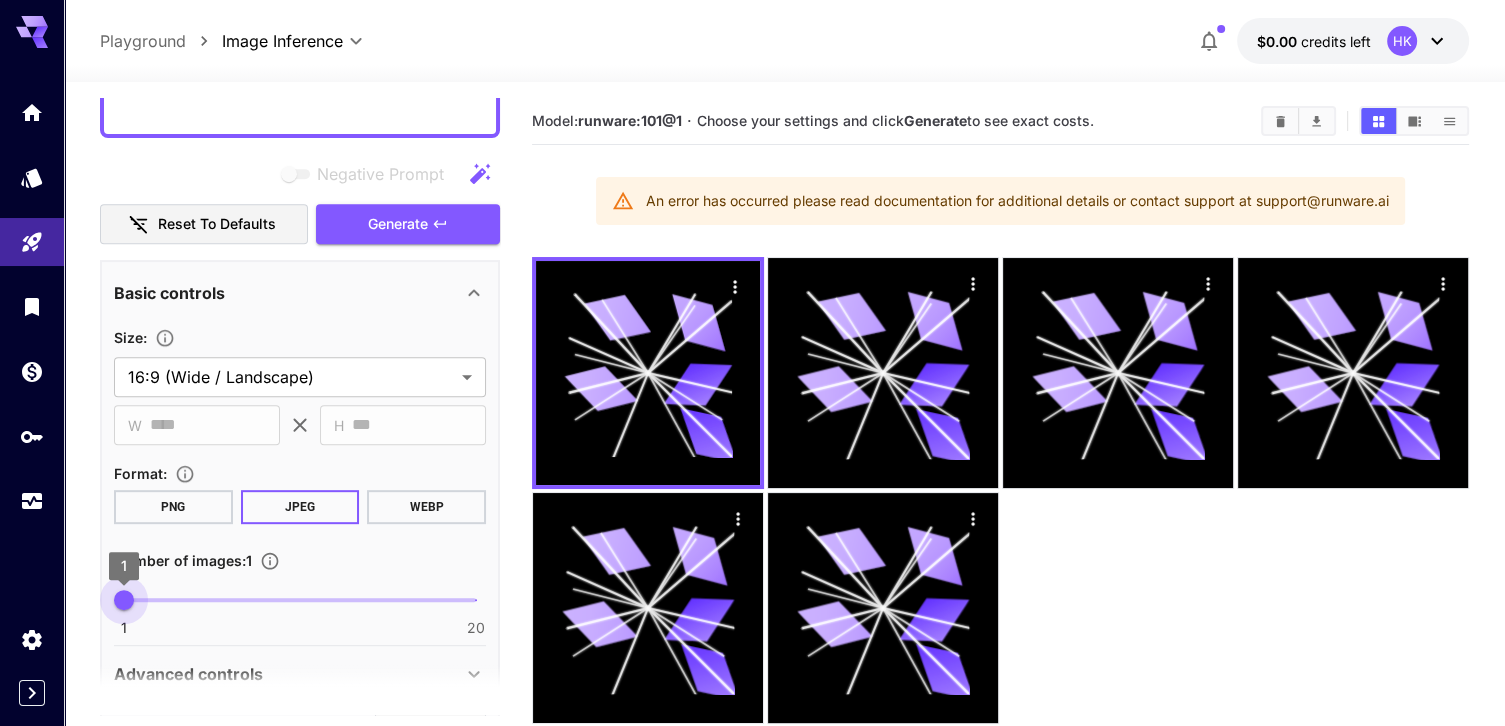 type on "*" 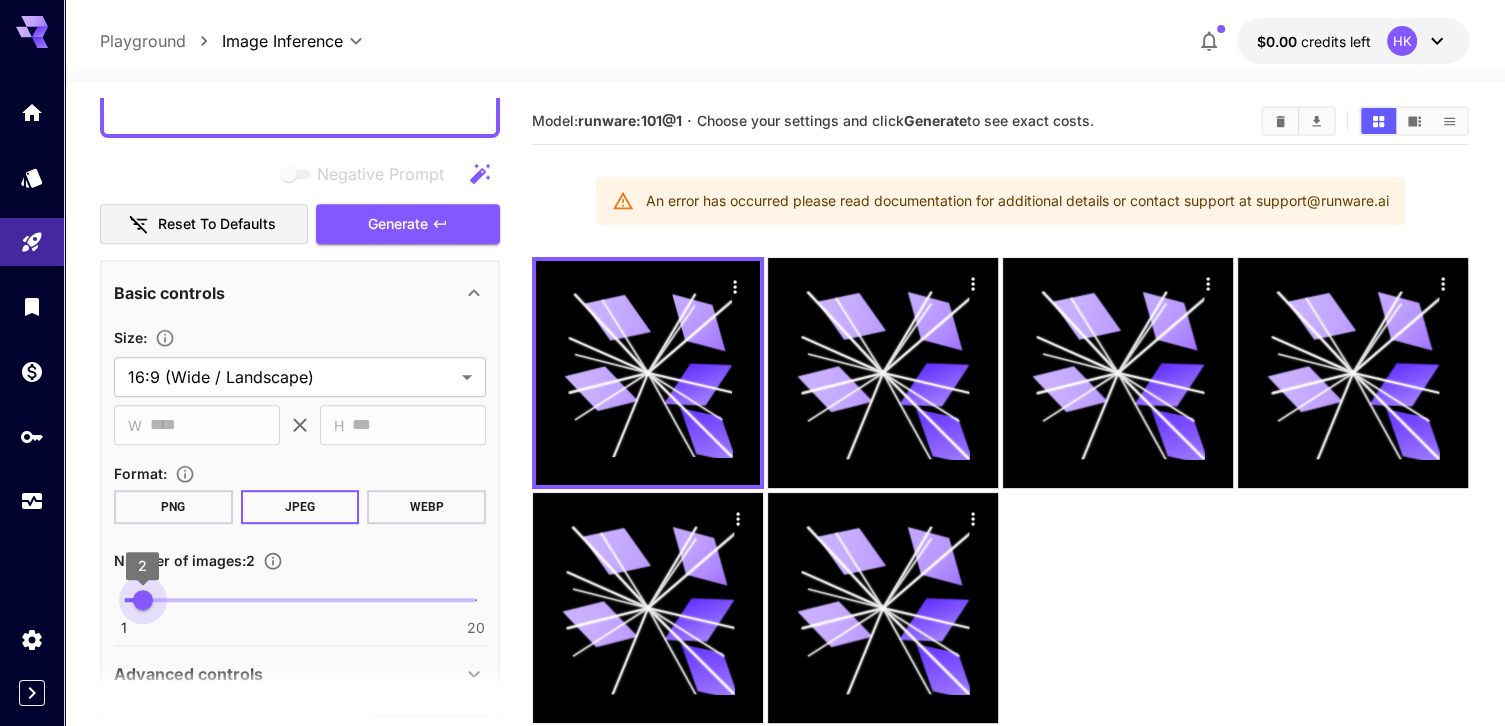 drag, startPoint x: 171, startPoint y: 597, endPoint x: 145, endPoint y: 614, distance: 31.06445 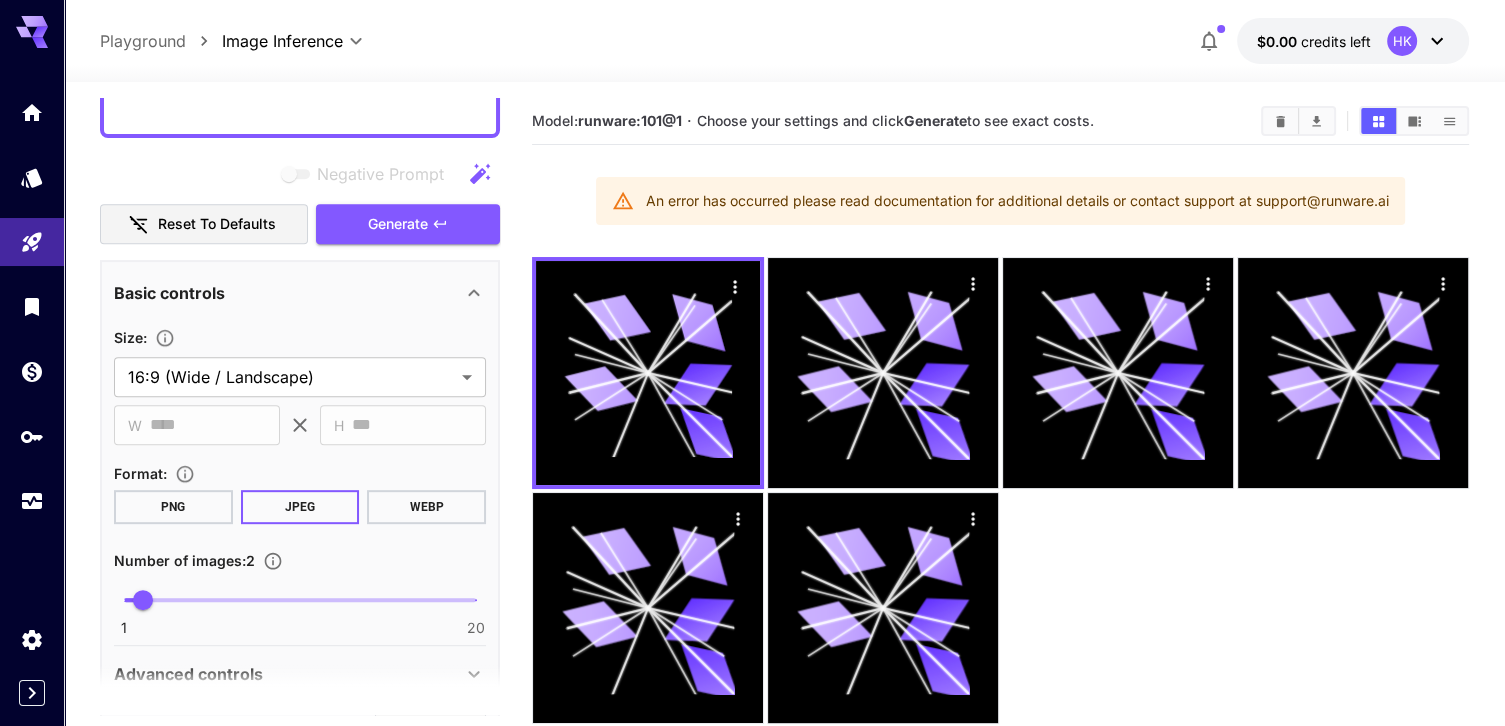 click 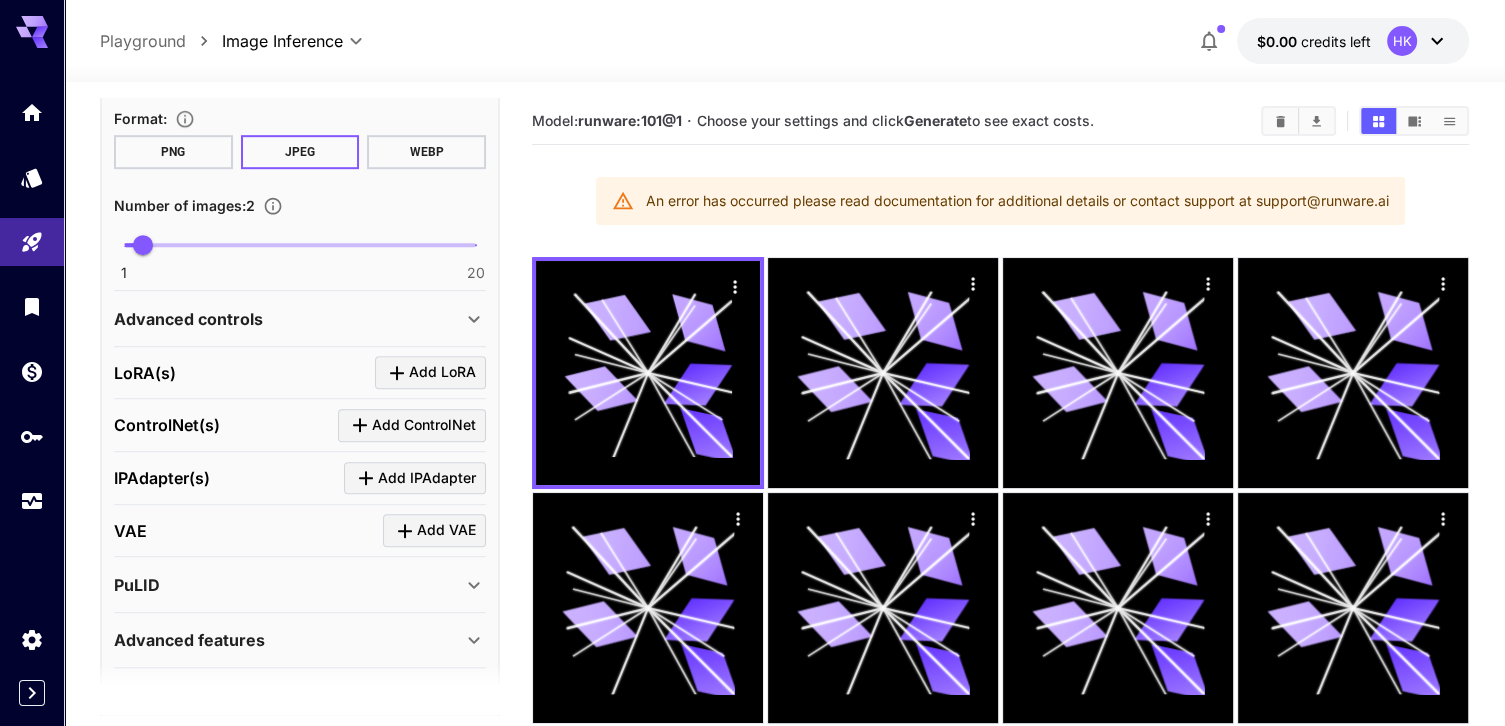 scroll, scrollTop: 1308, scrollLeft: 0, axis: vertical 